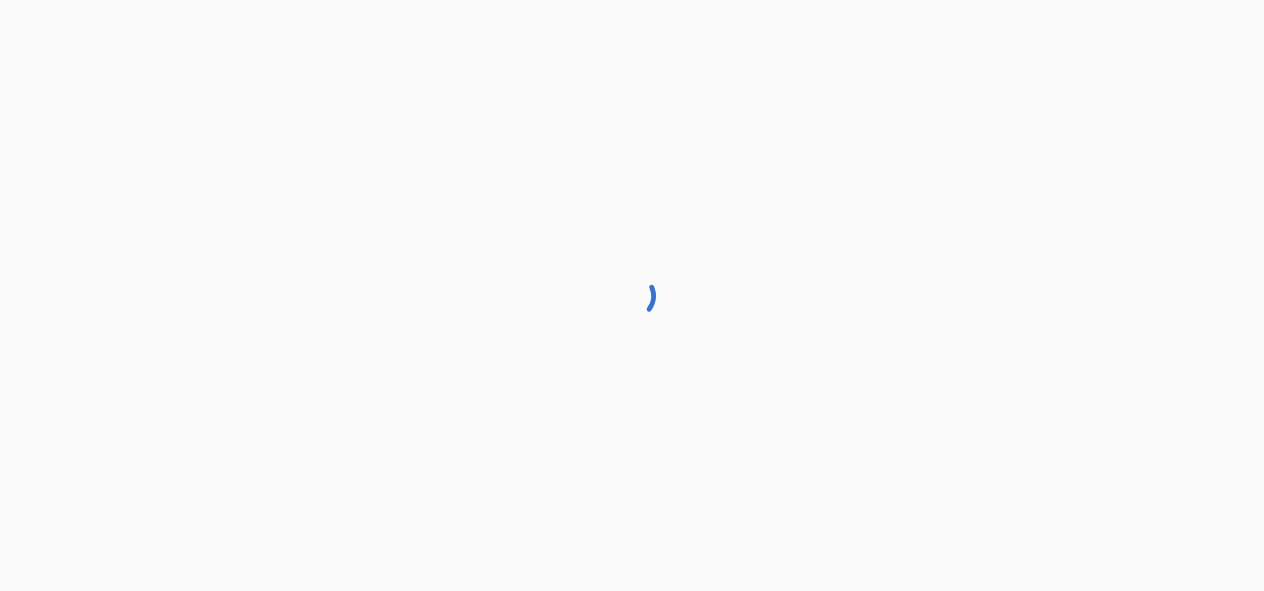 scroll, scrollTop: 0, scrollLeft: 0, axis: both 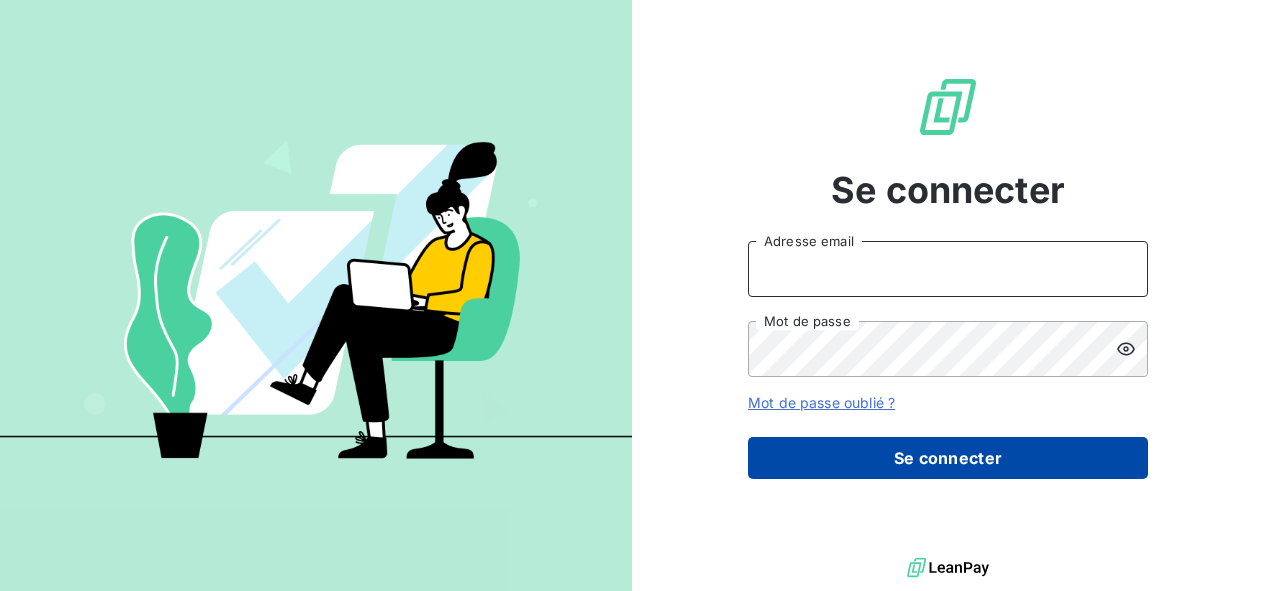 type on "[USERNAME]@[DOMAIN].com" 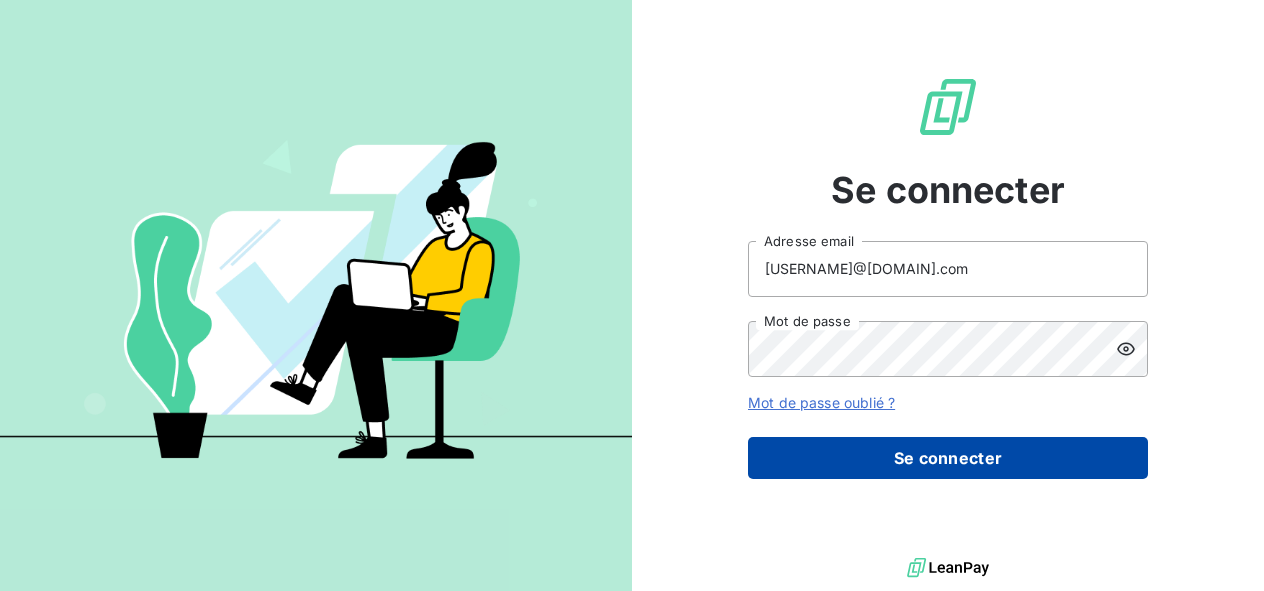 click on "Se connecter" at bounding box center (948, 458) 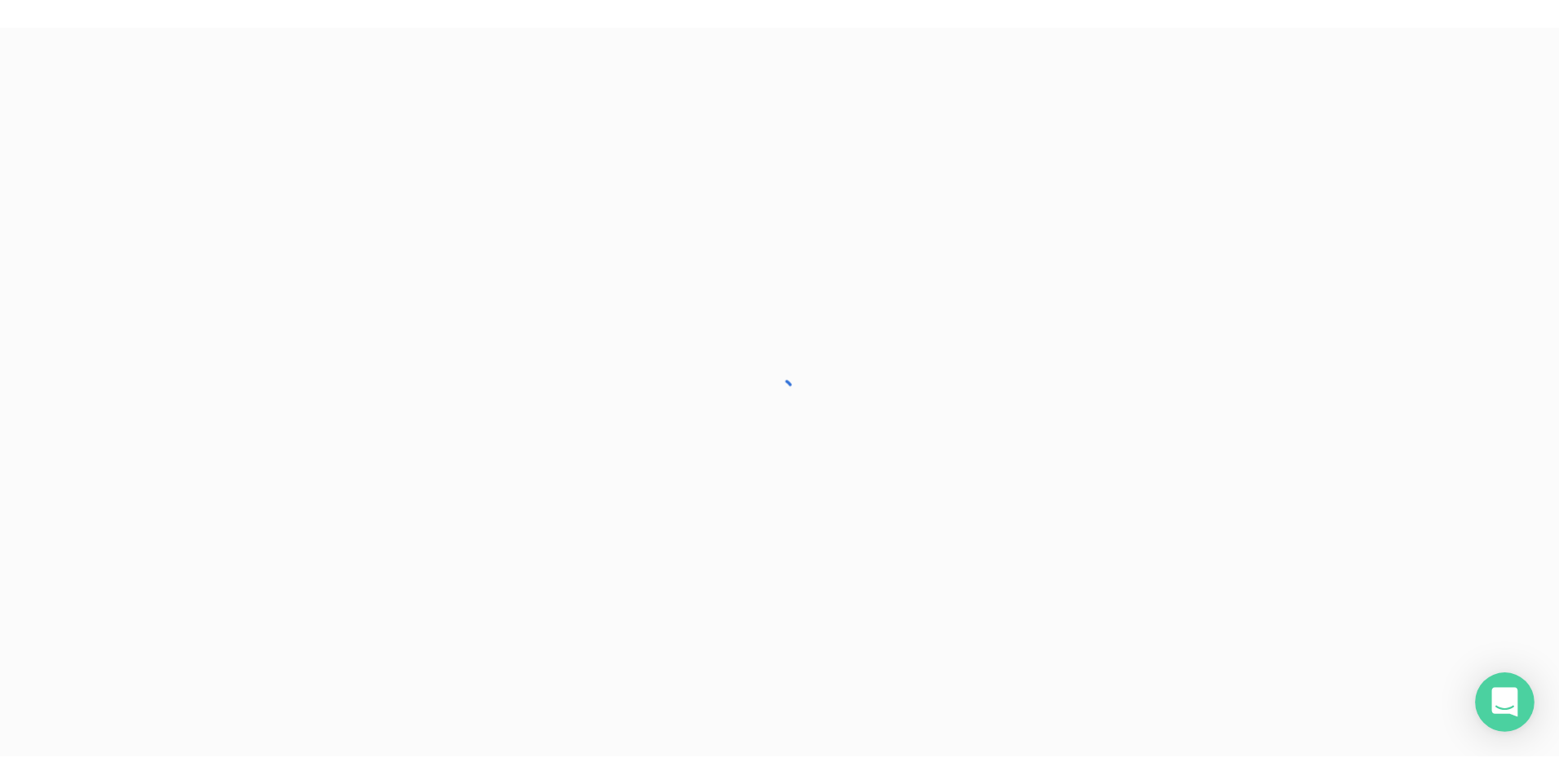 scroll, scrollTop: 0, scrollLeft: 0, axis: both 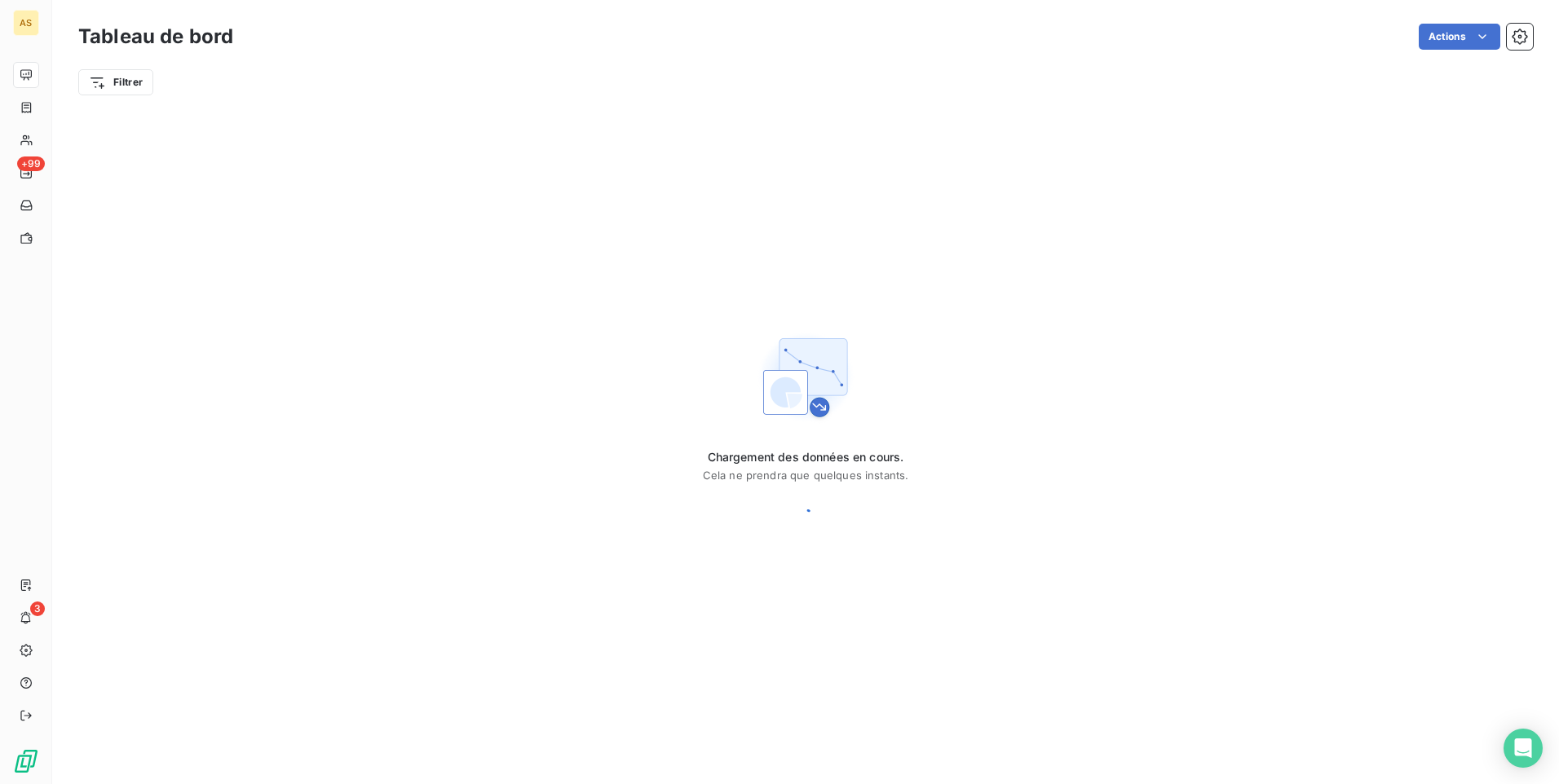 click on "Chargement des données en cours. Cela ne prendra que quelques instants." at bounding box center [806, 433] 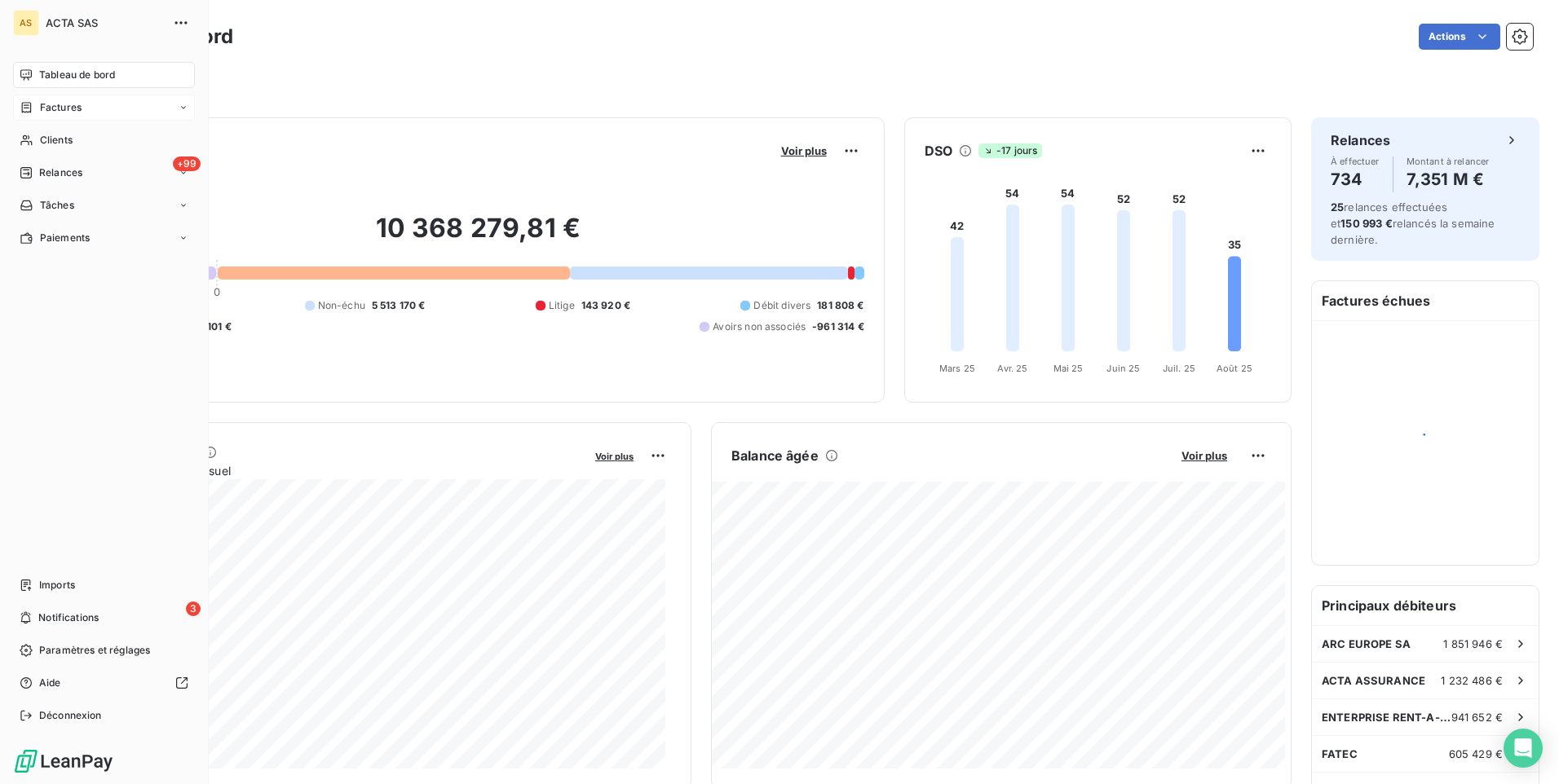 click on "Factures" at bounding box center (60, 108) 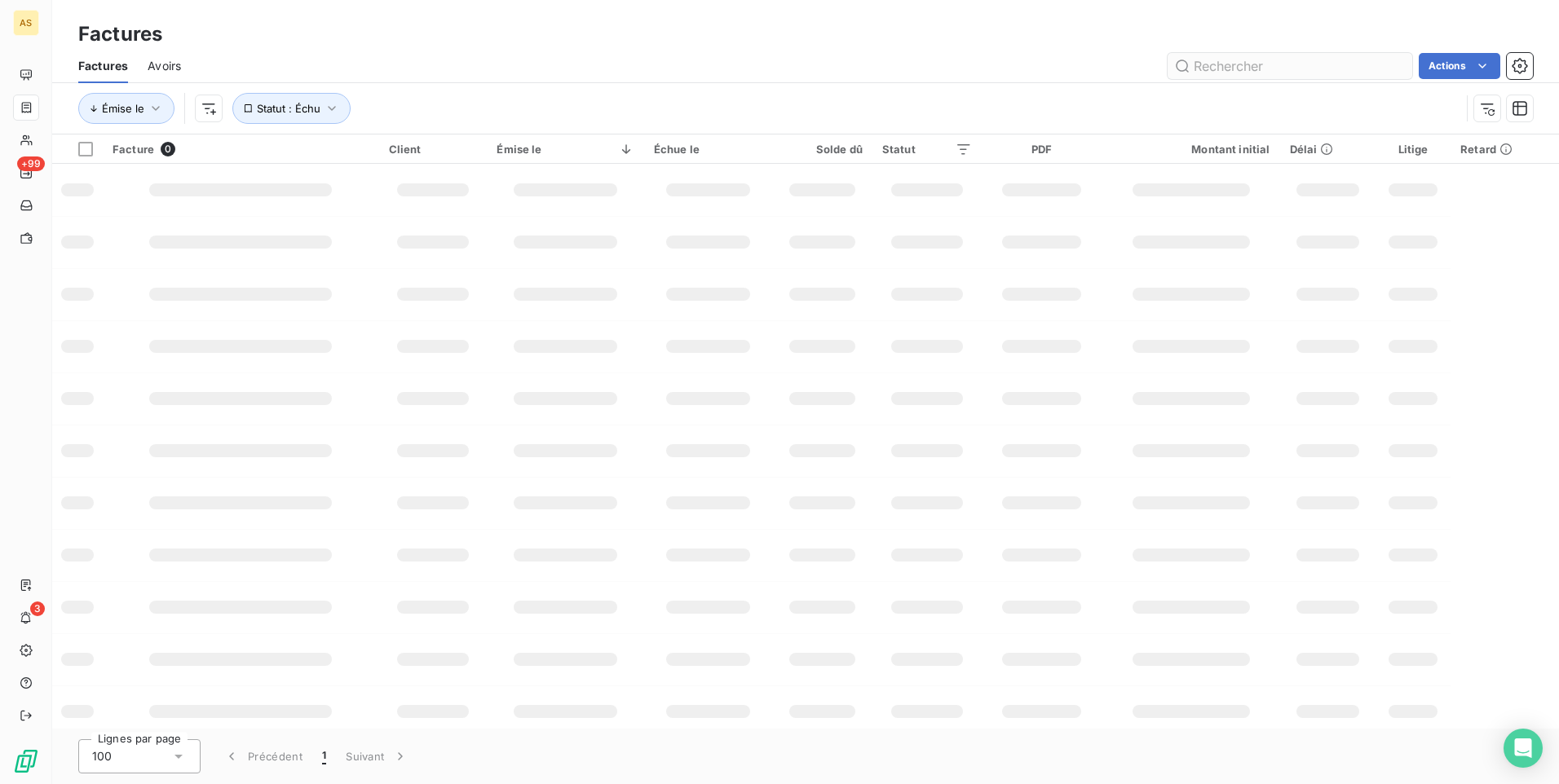 click at bounding box center (1290, 66) 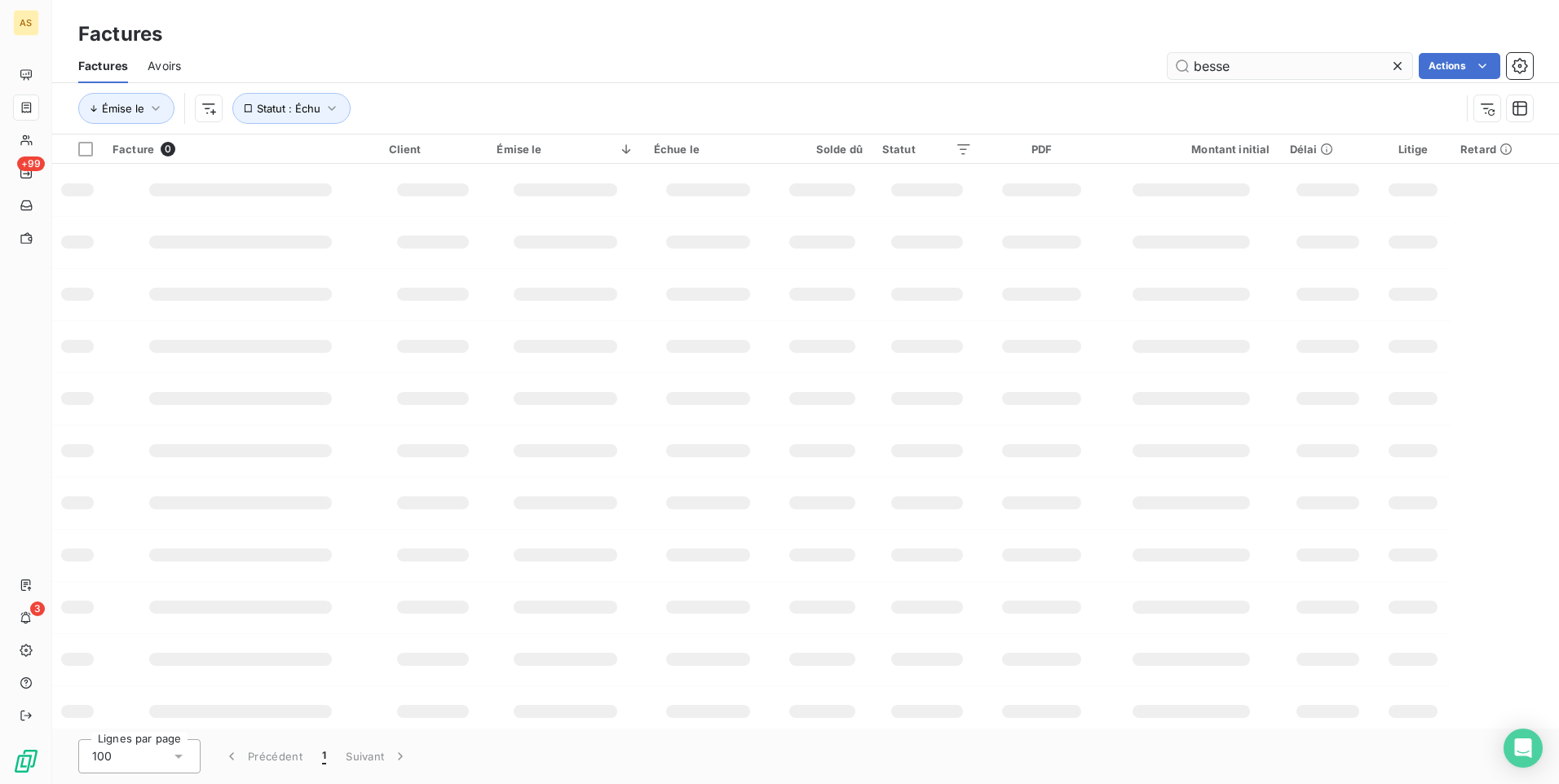click on "besse" at bounding box center [1290, 66] 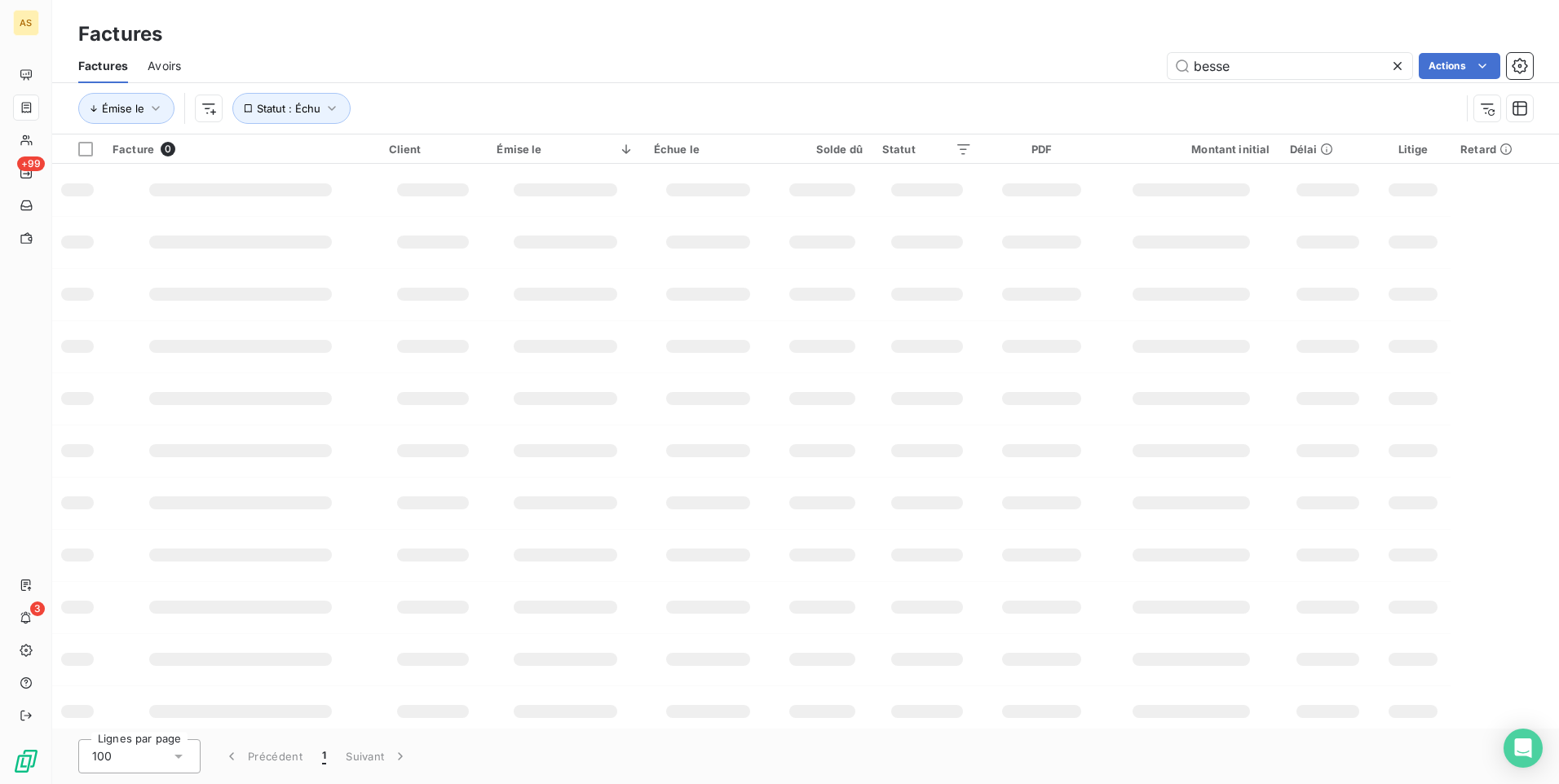 click at bounding box center (1413, 607) 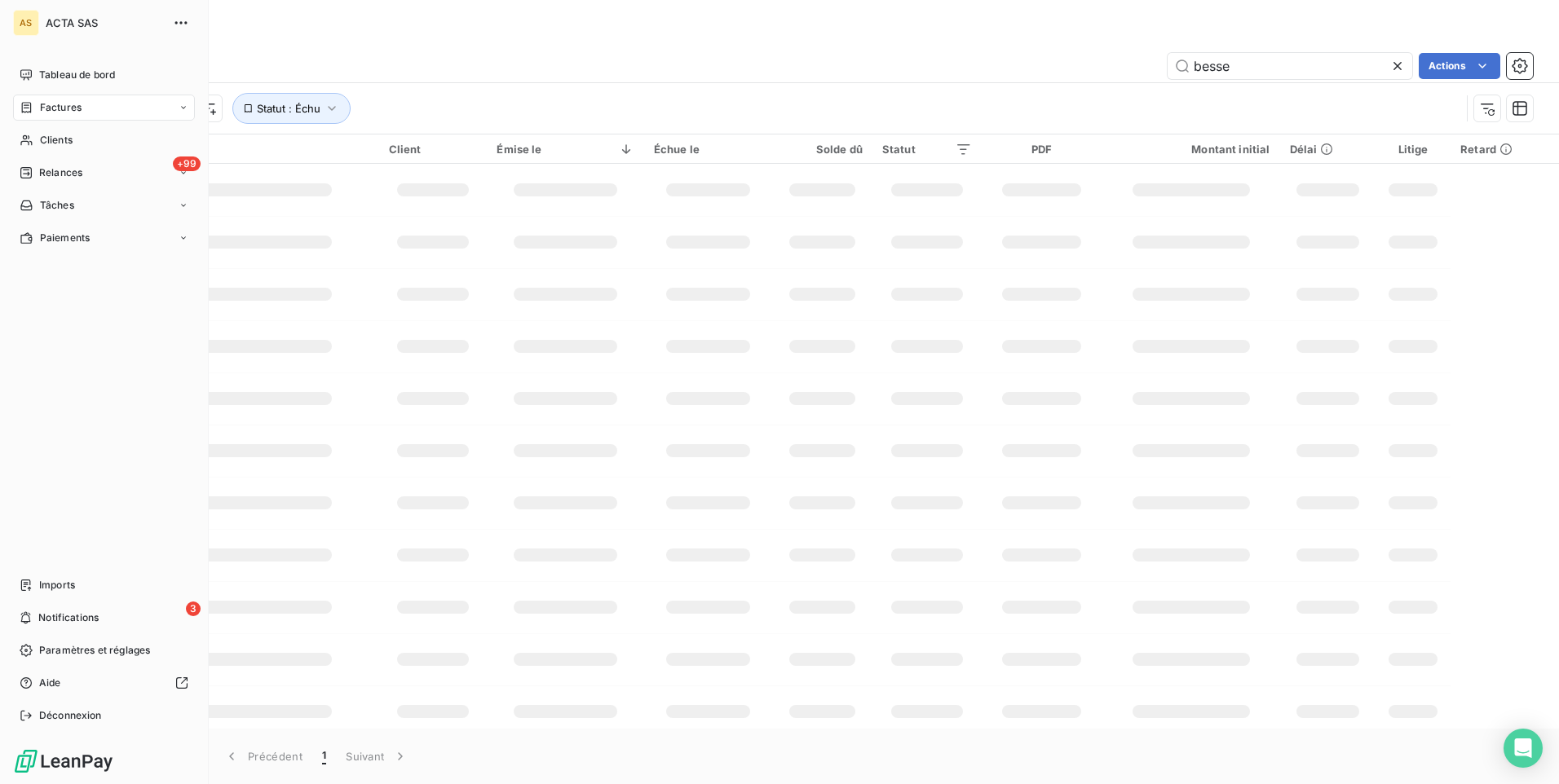 click on "Factures" at bounding box center (60, 108) 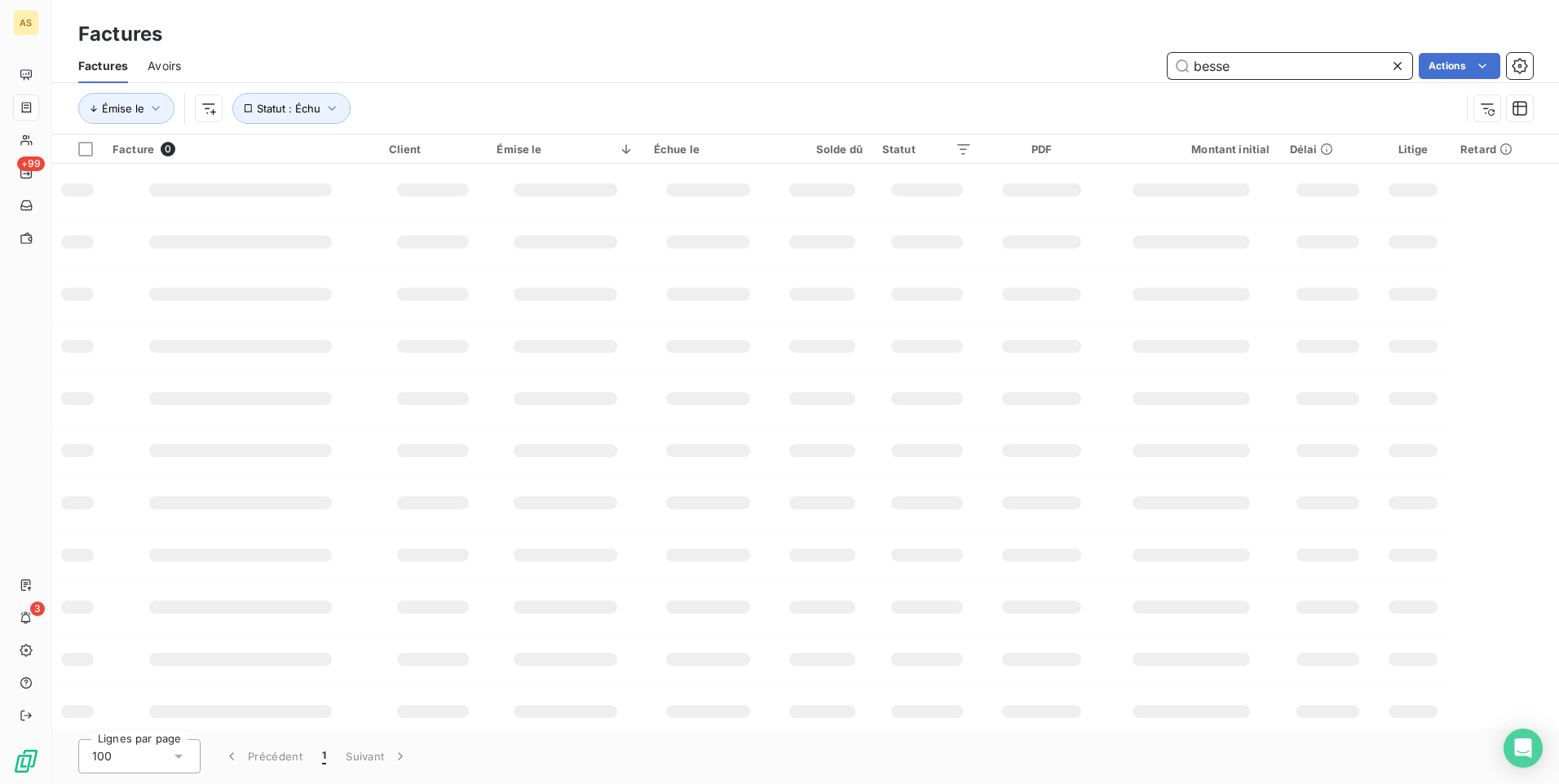 click on "besse" at bounding box center [1290, 66] 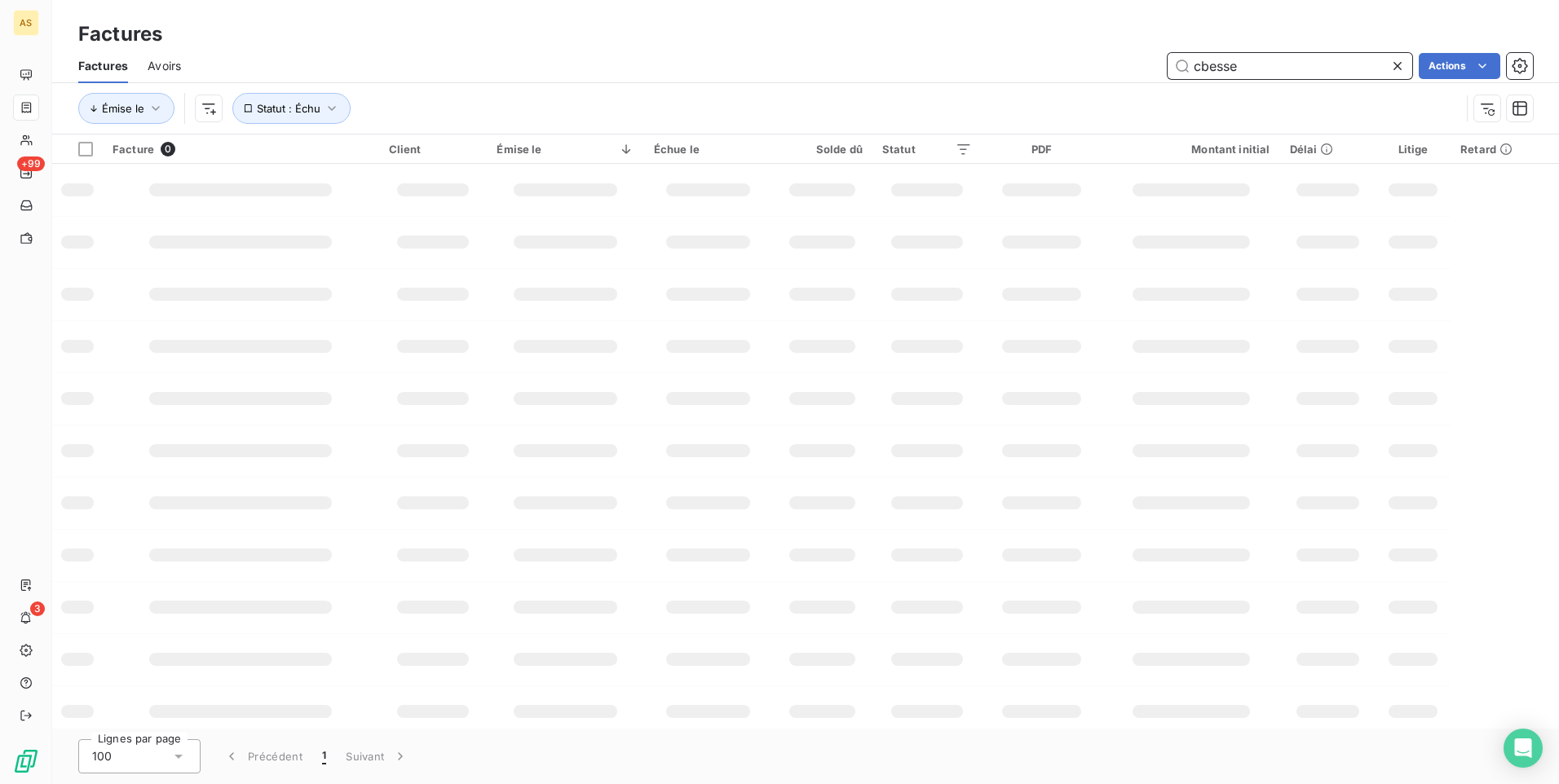 type on "cbesse" 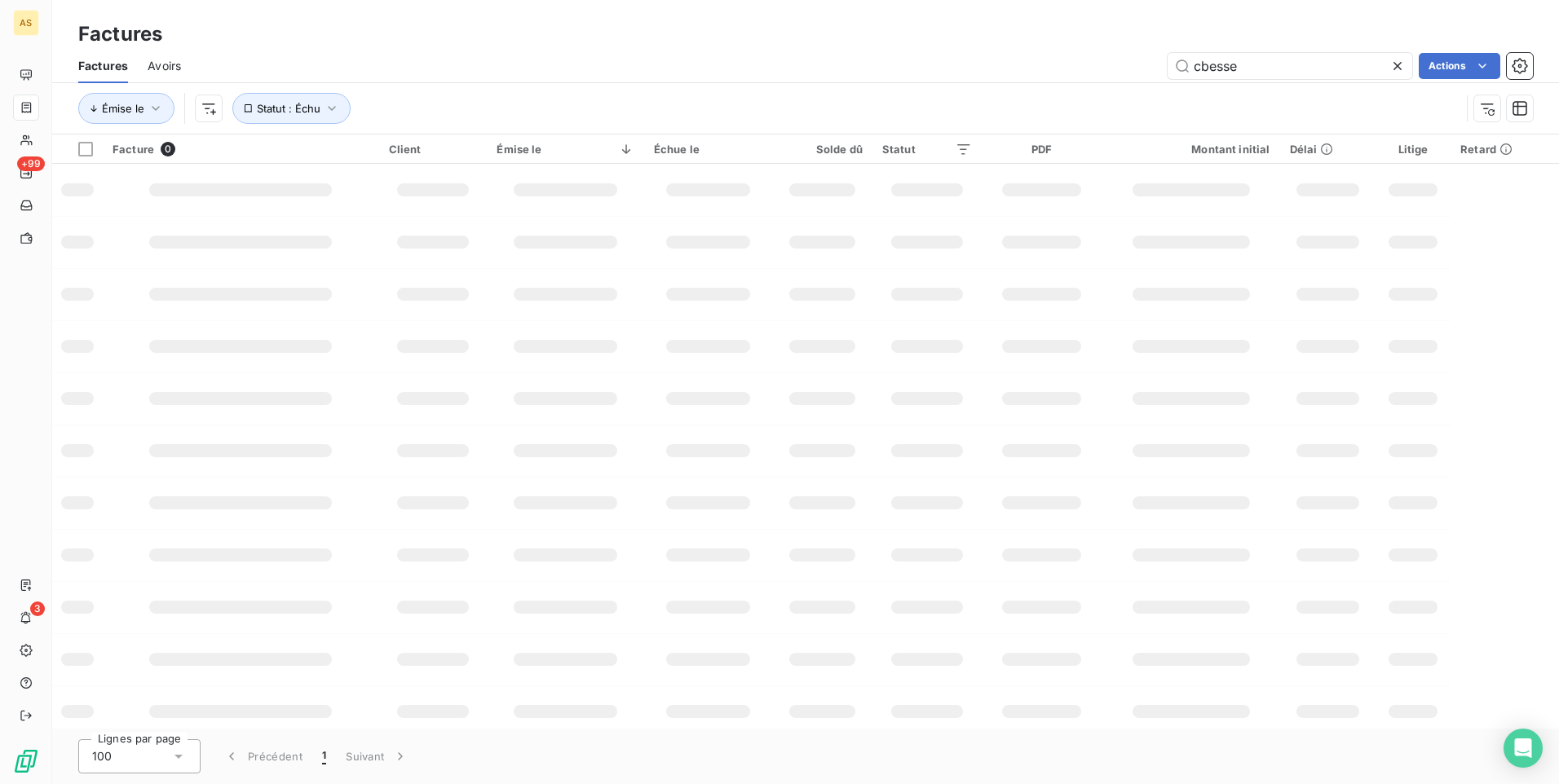 drag, startPoint x: 806, startPoint y: 342, endPoint x: 1145, endPoint y: 117, distance: 406.8734 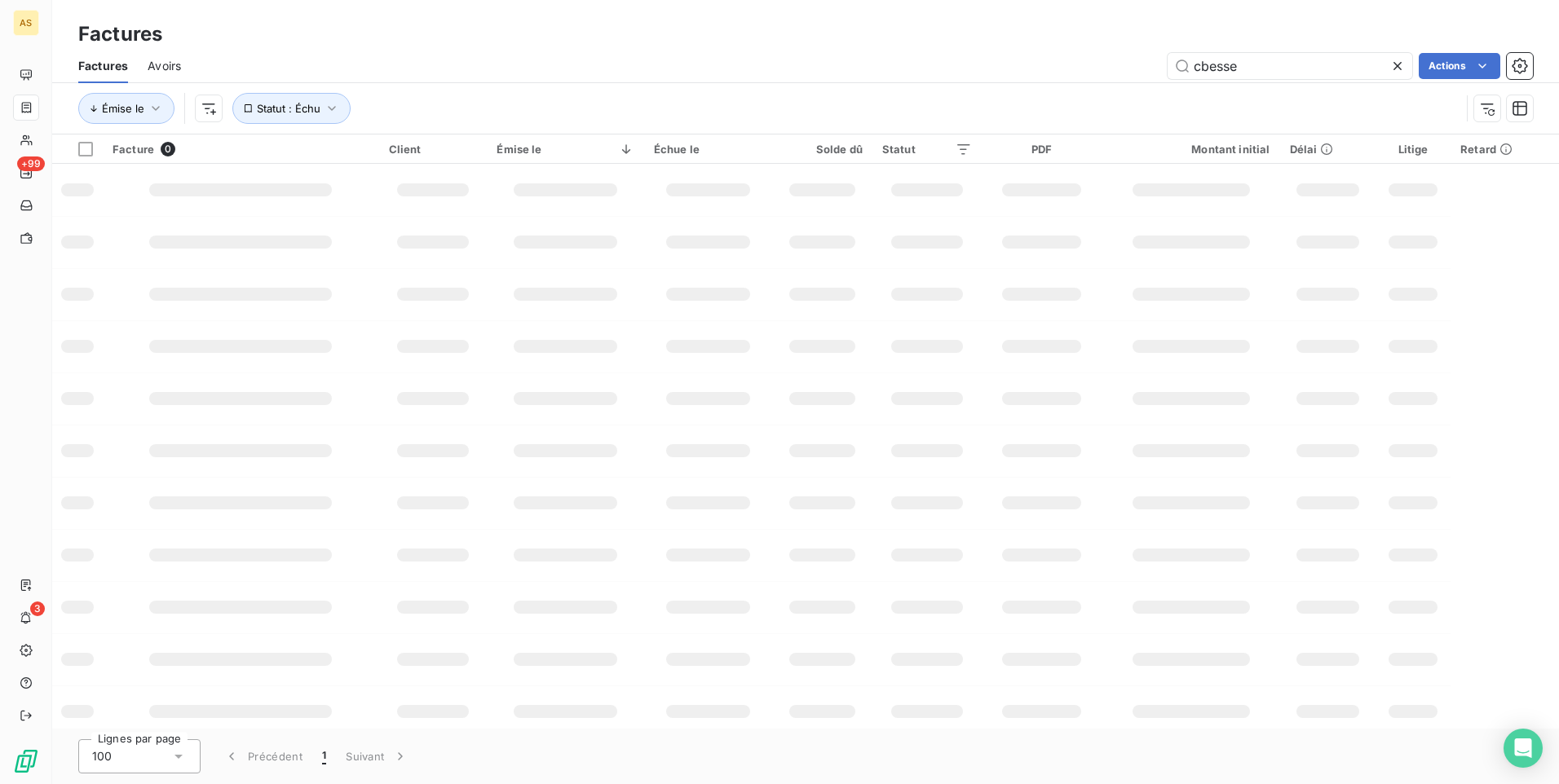 click at bounding box center (927, 555) 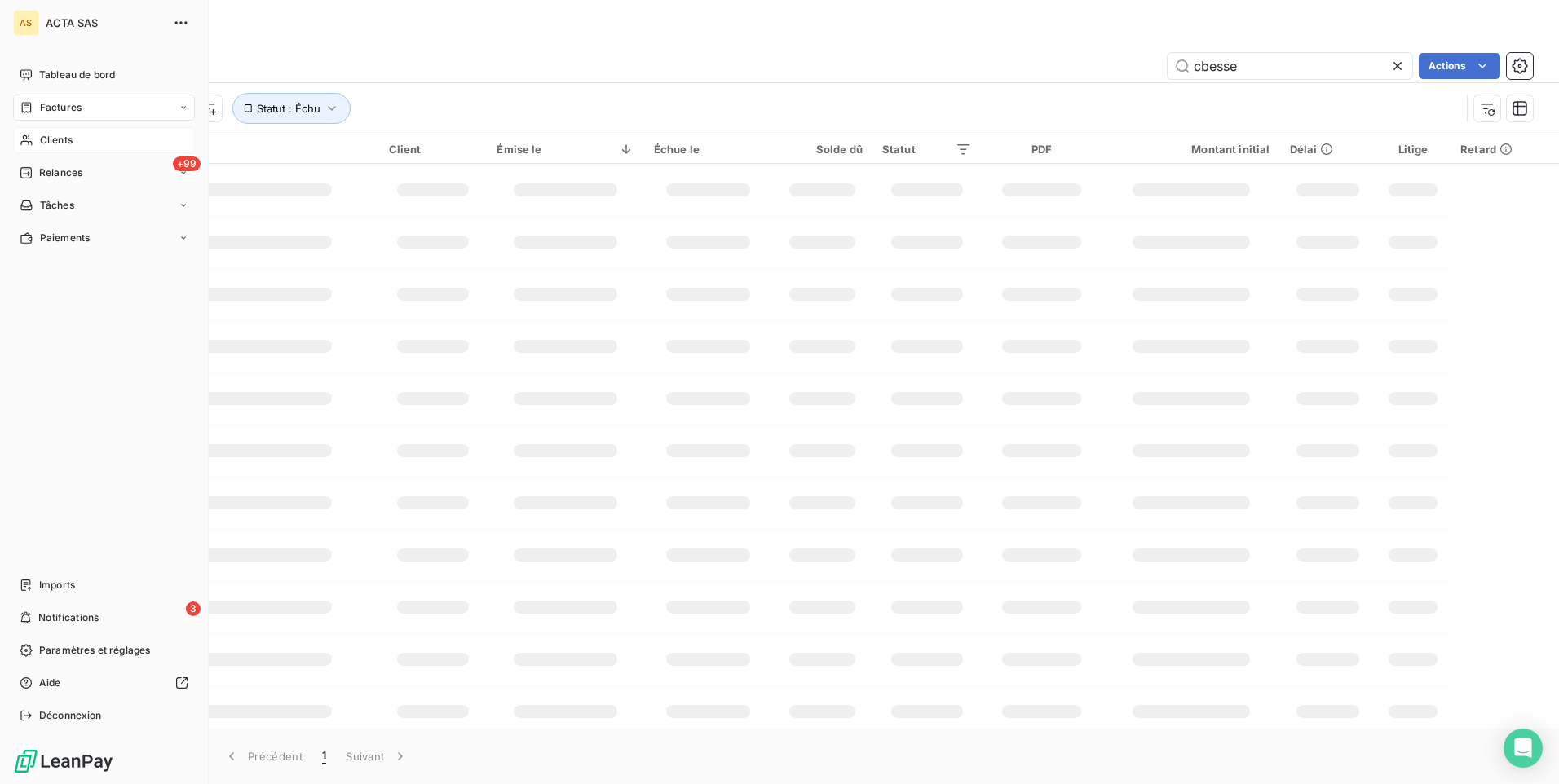 click on "Clients" at bounding box center [104, 140] 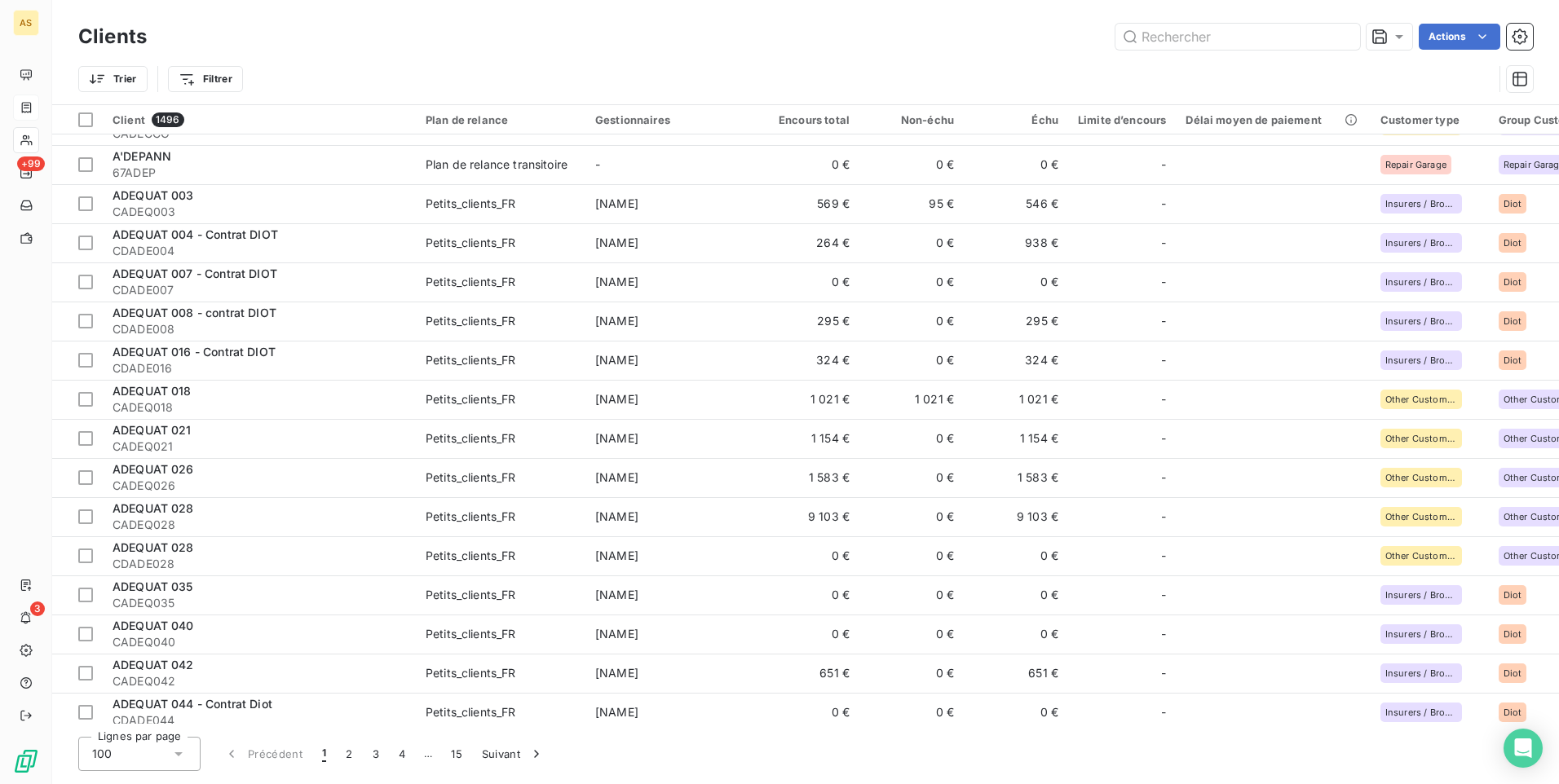 scroll, scrollTop: 733, scrollLeft: 0, axis: vertical 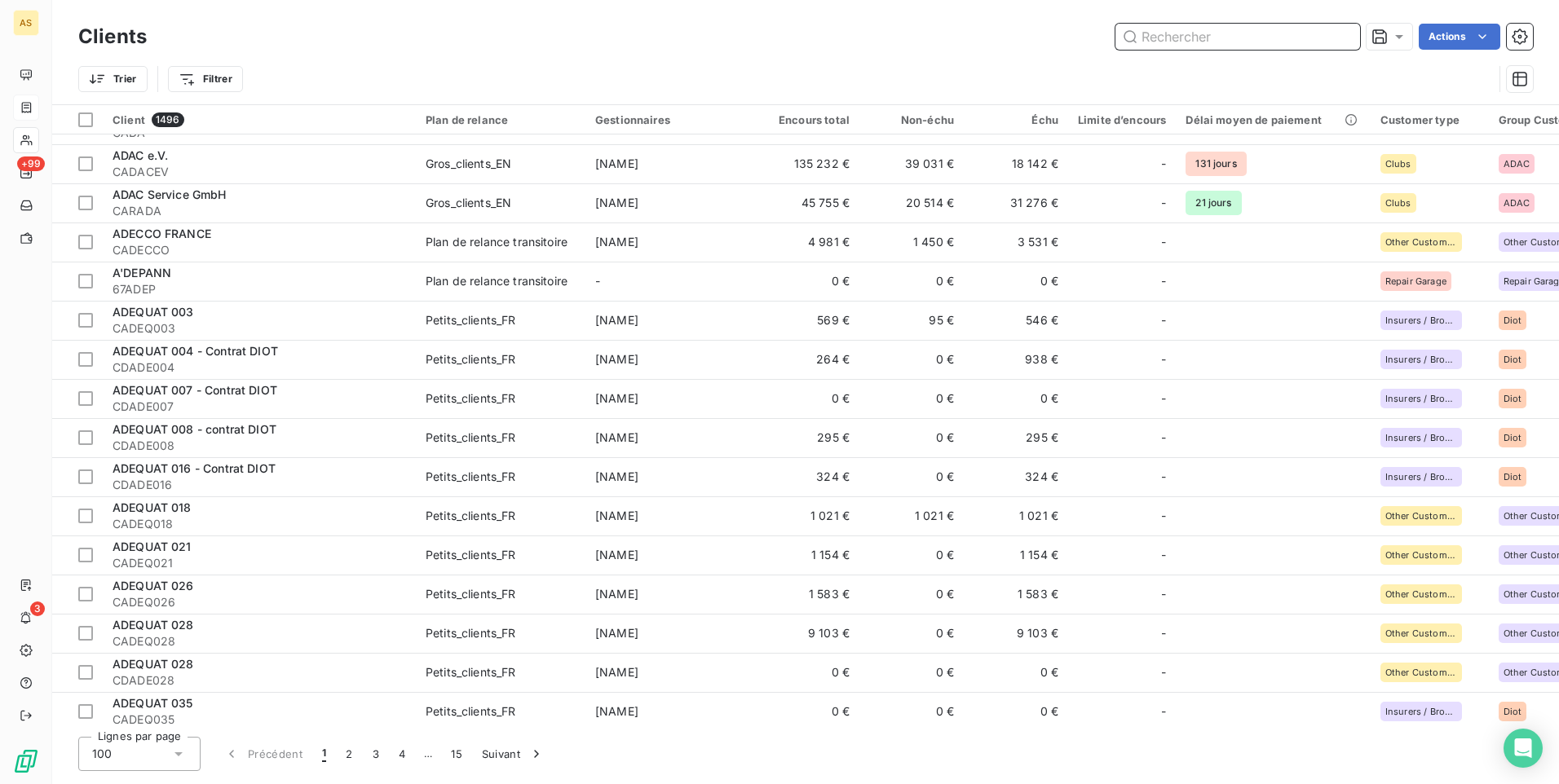 click at bounding box center (1238, 37) 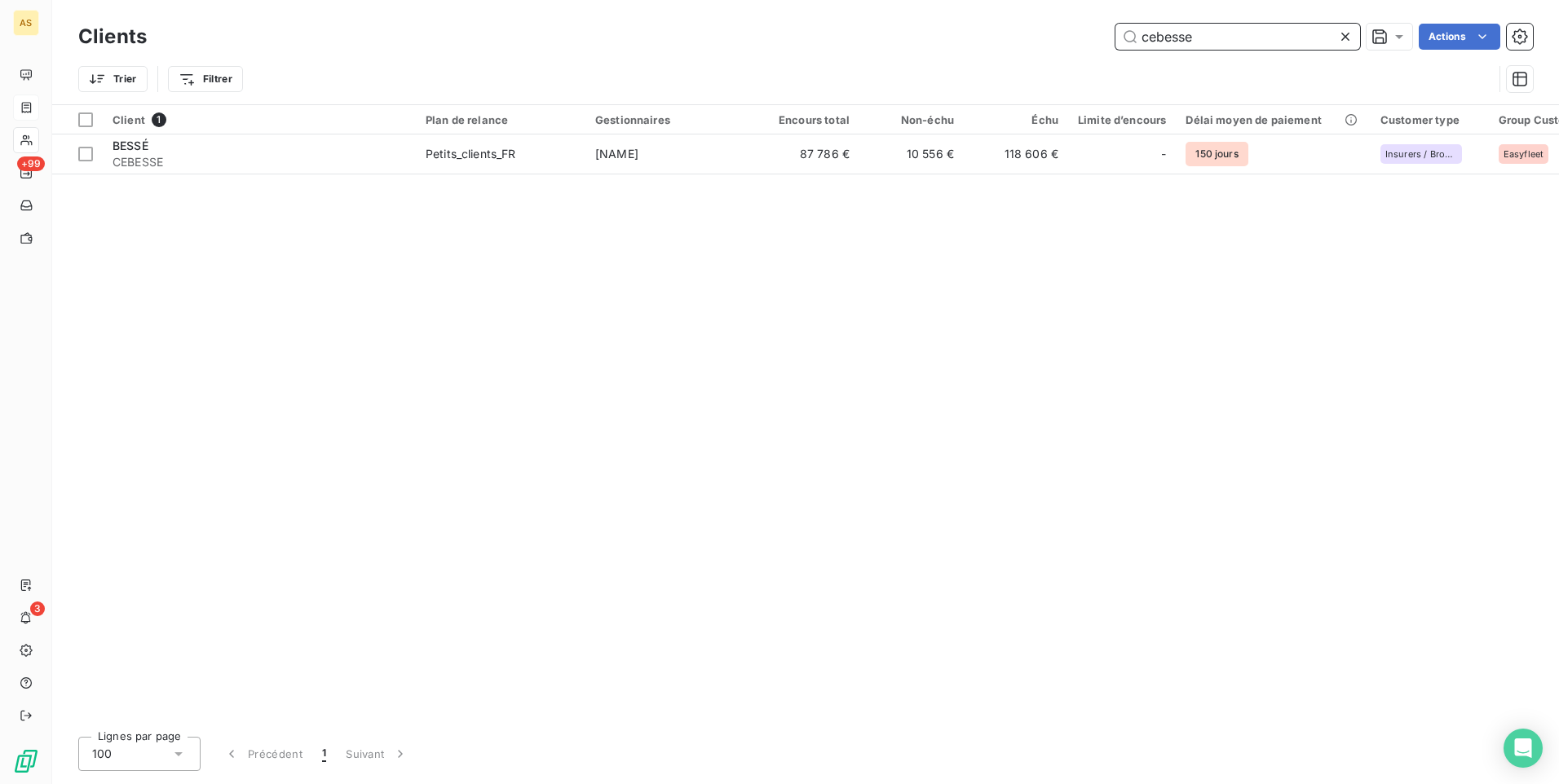 scroll, scrollTop: 0, scrollLeft: 0, axis: both 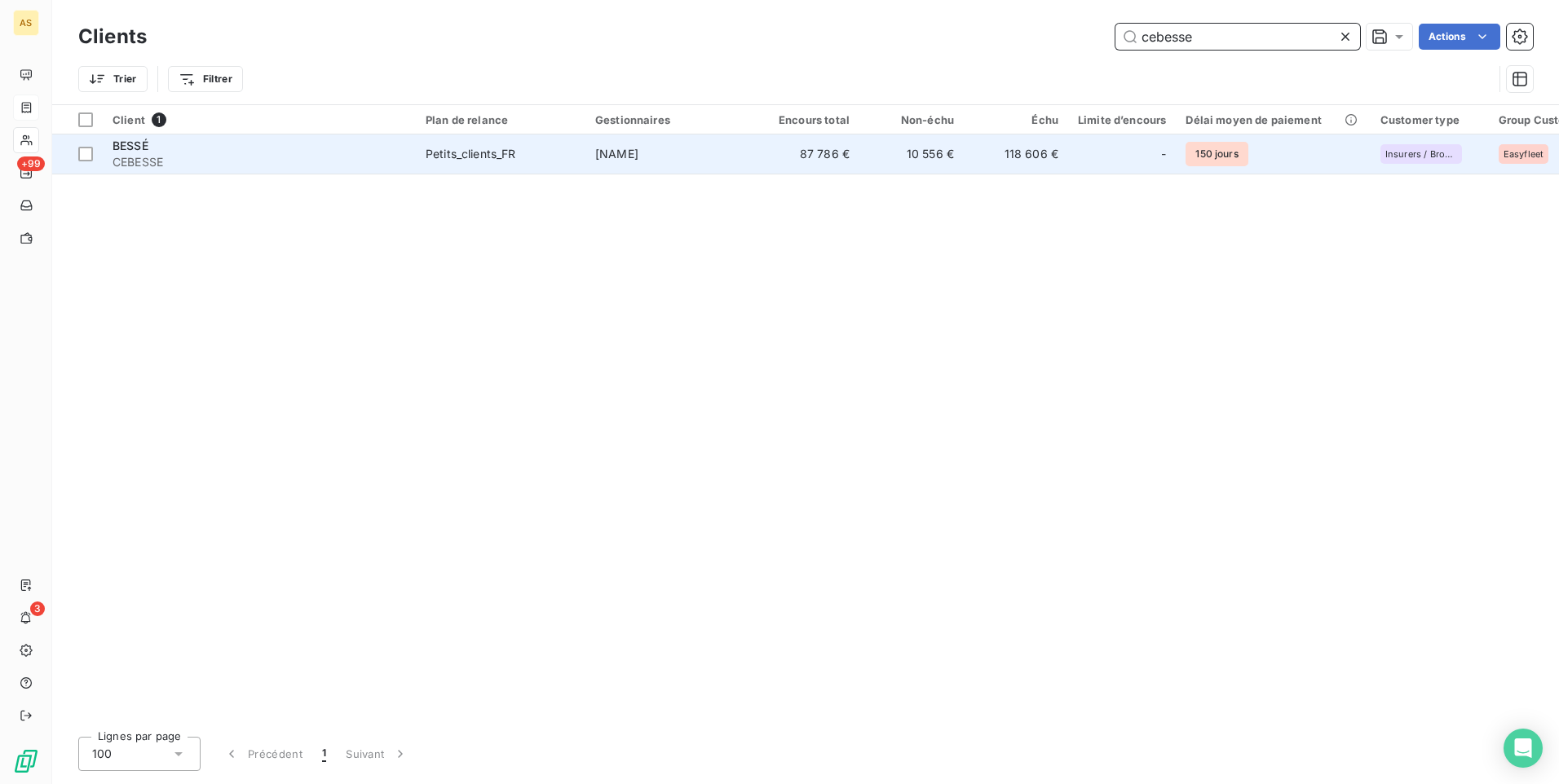 type on "cebesse" 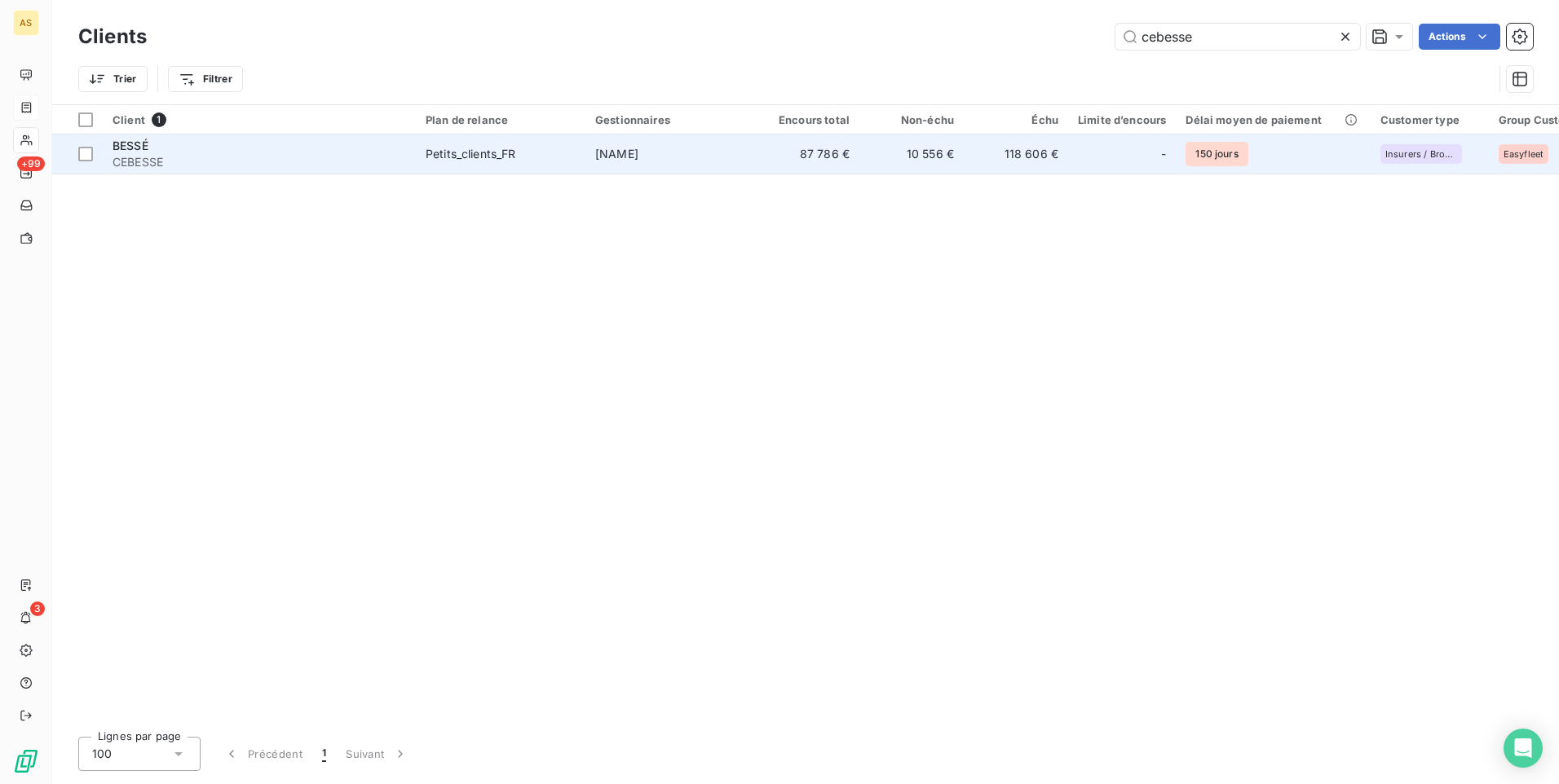 click on "Petits_clients_FR" at bounding box center (501, 154) 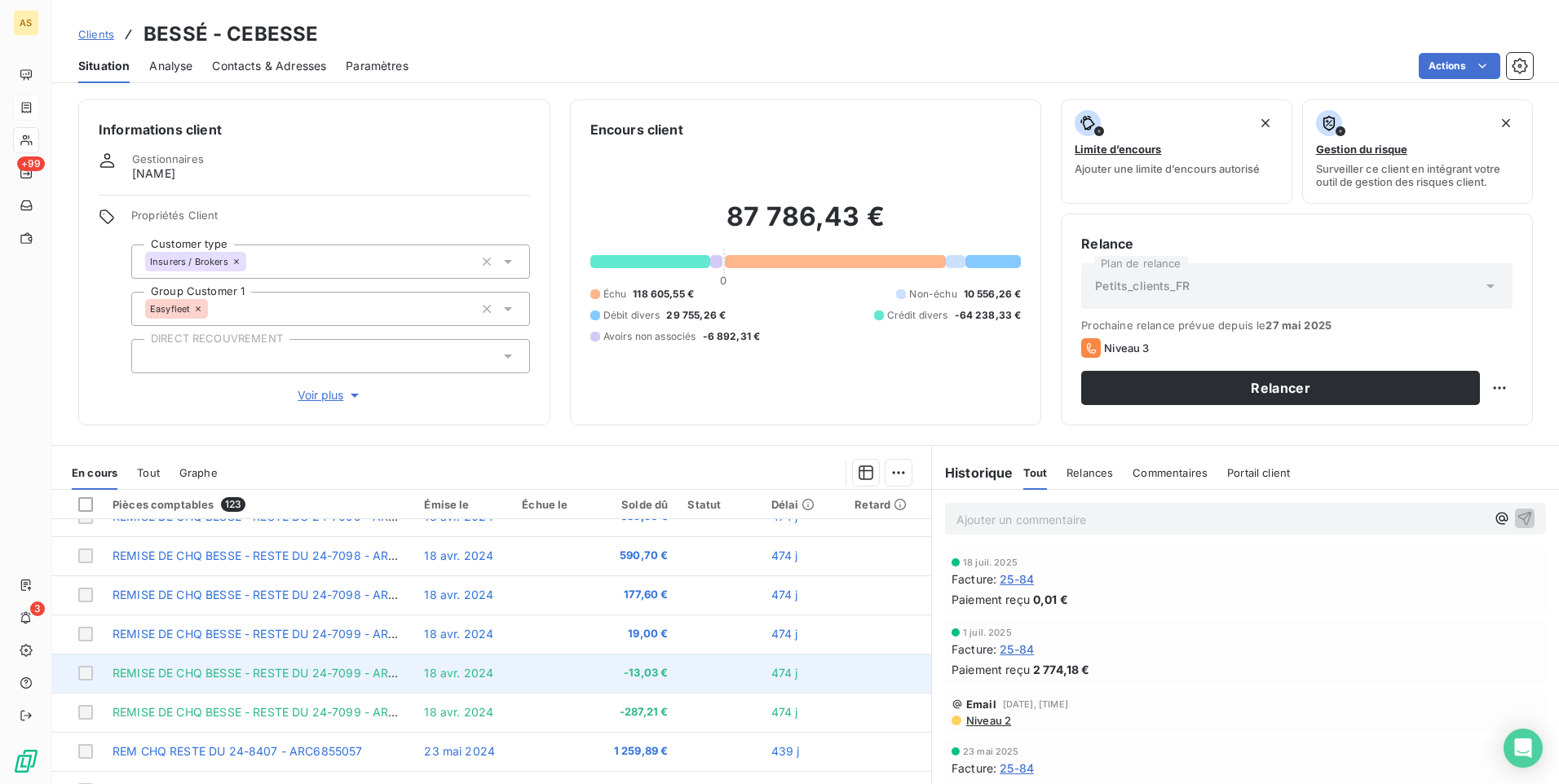 scroll, scrollTop: 694, scrollLeft: 0, axis: vertical 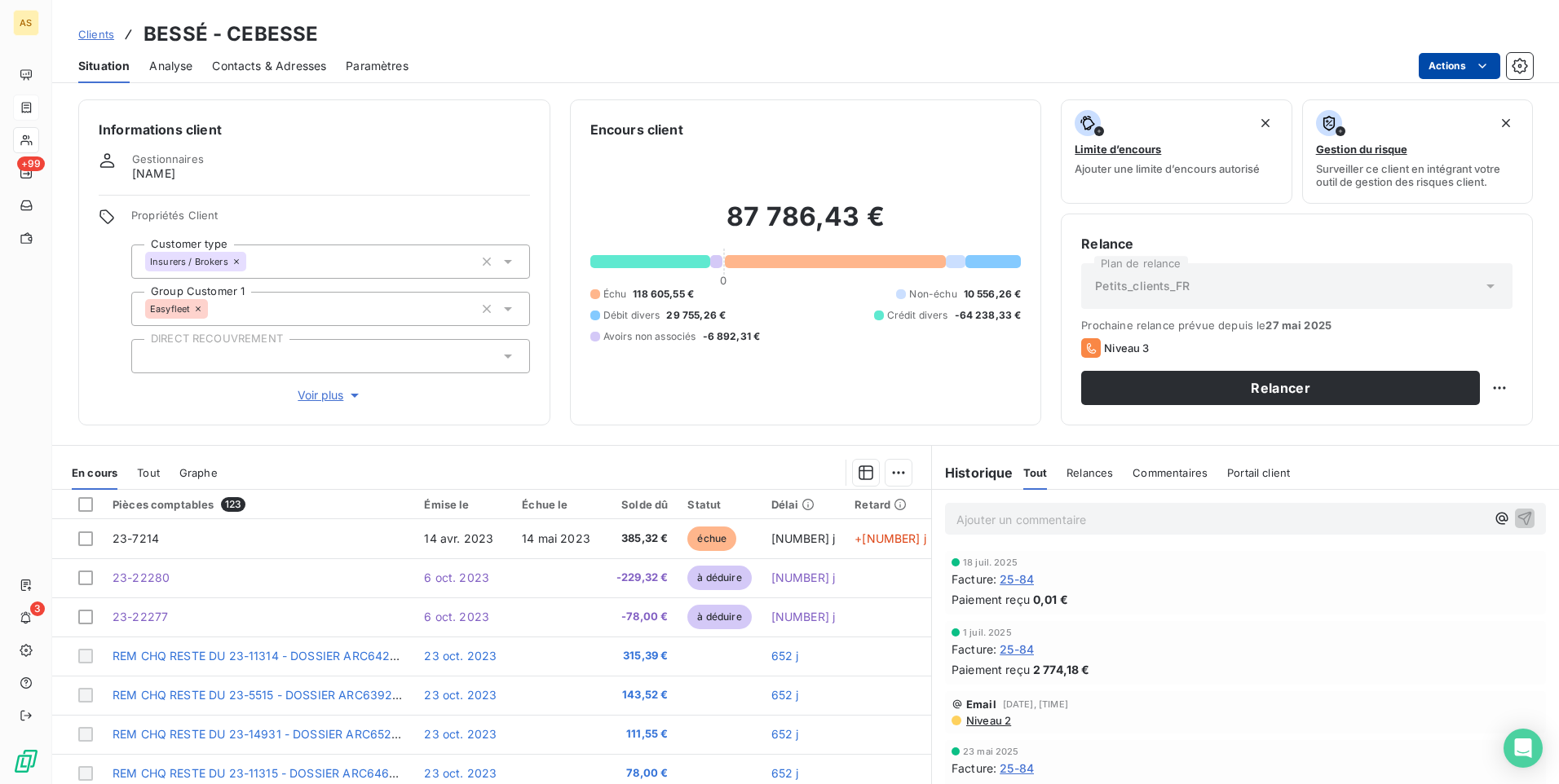 click on "[NAME]" at bounding box center [780, 392] 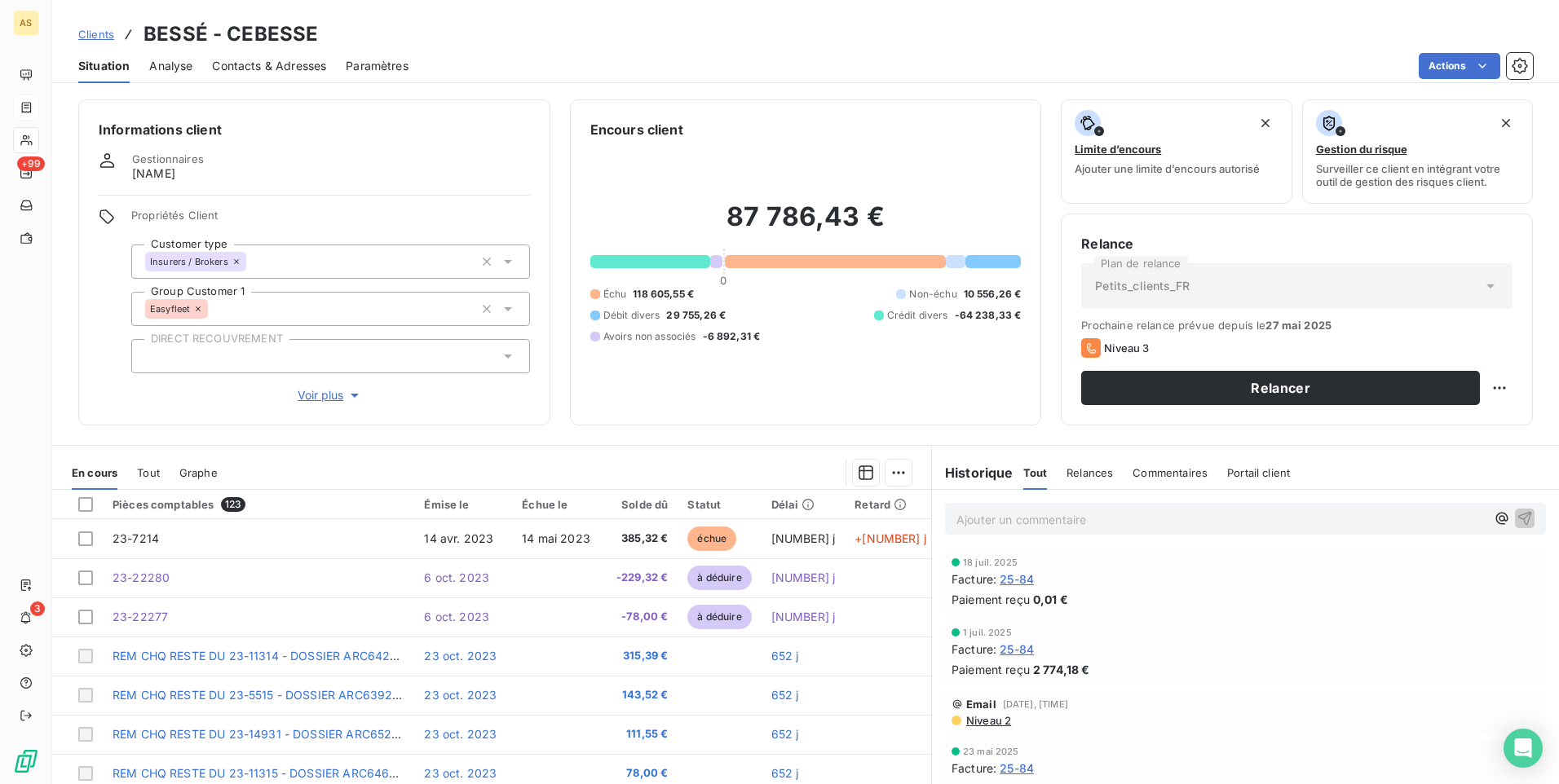 click on "[NAME]" at bounding box center [780, 392] 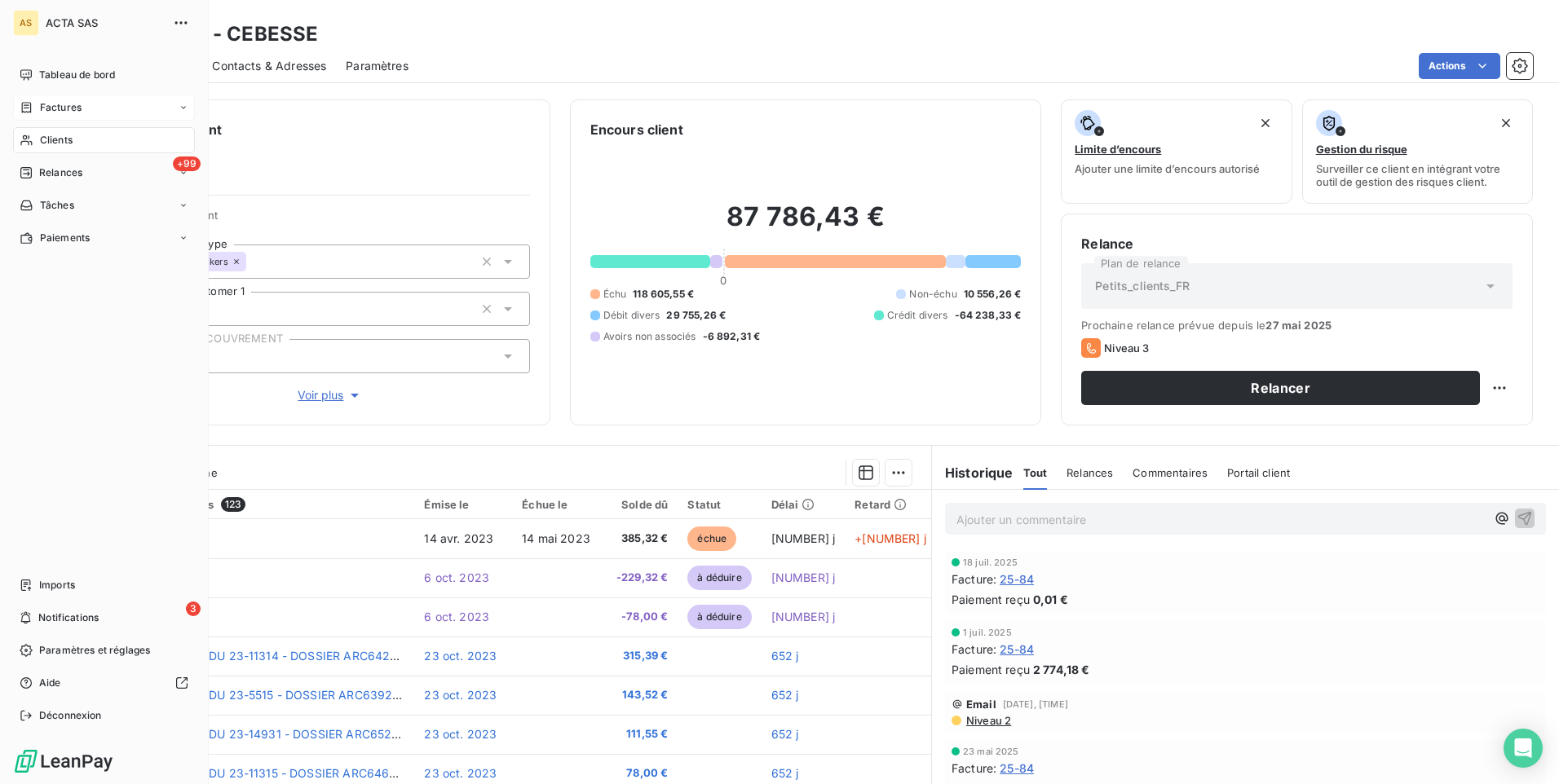 click on "Factures" at bounding box center (51, 108) 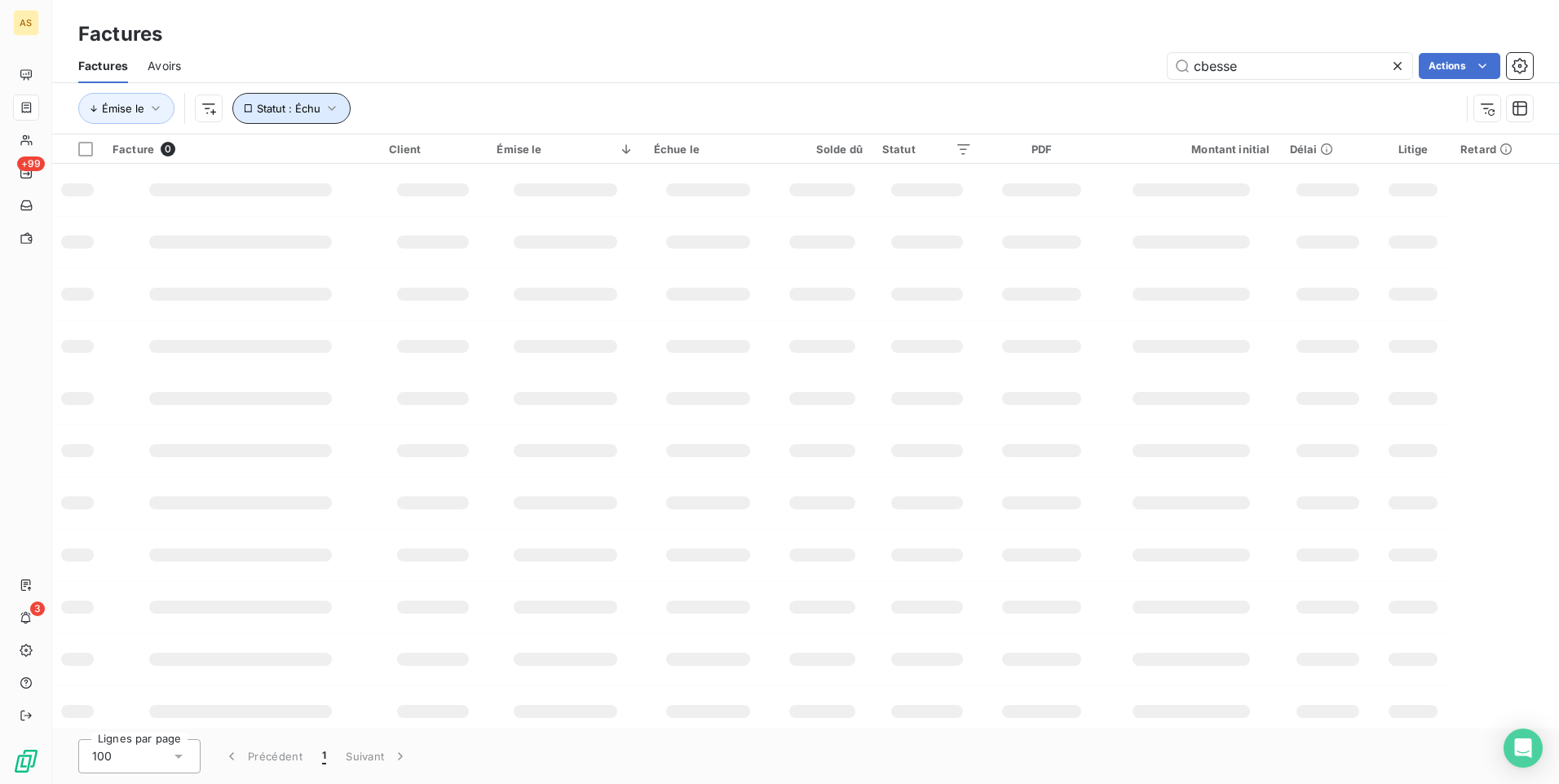 click 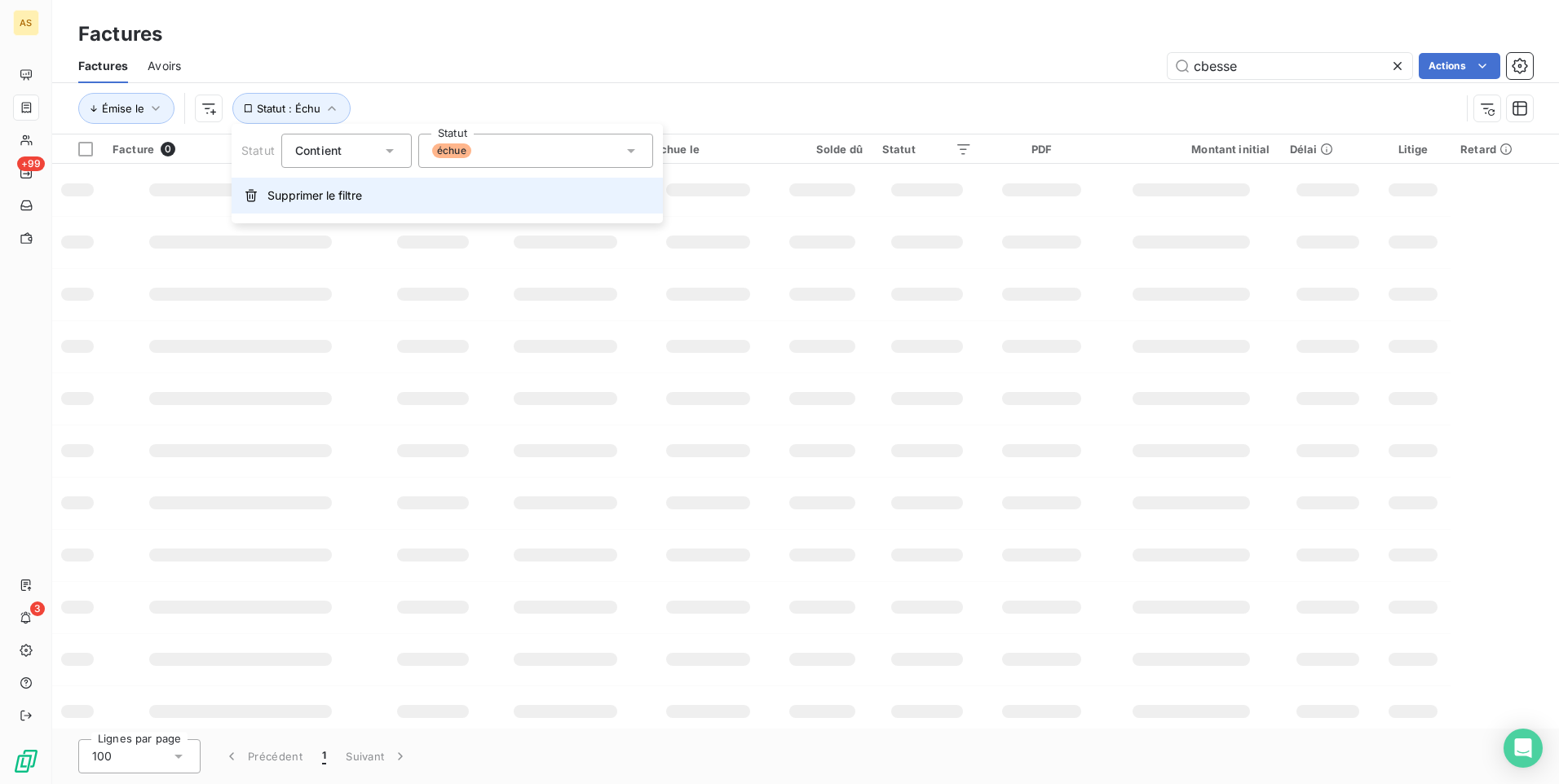 click on "Supprimer le filtre" at bounding box center [315, 196] 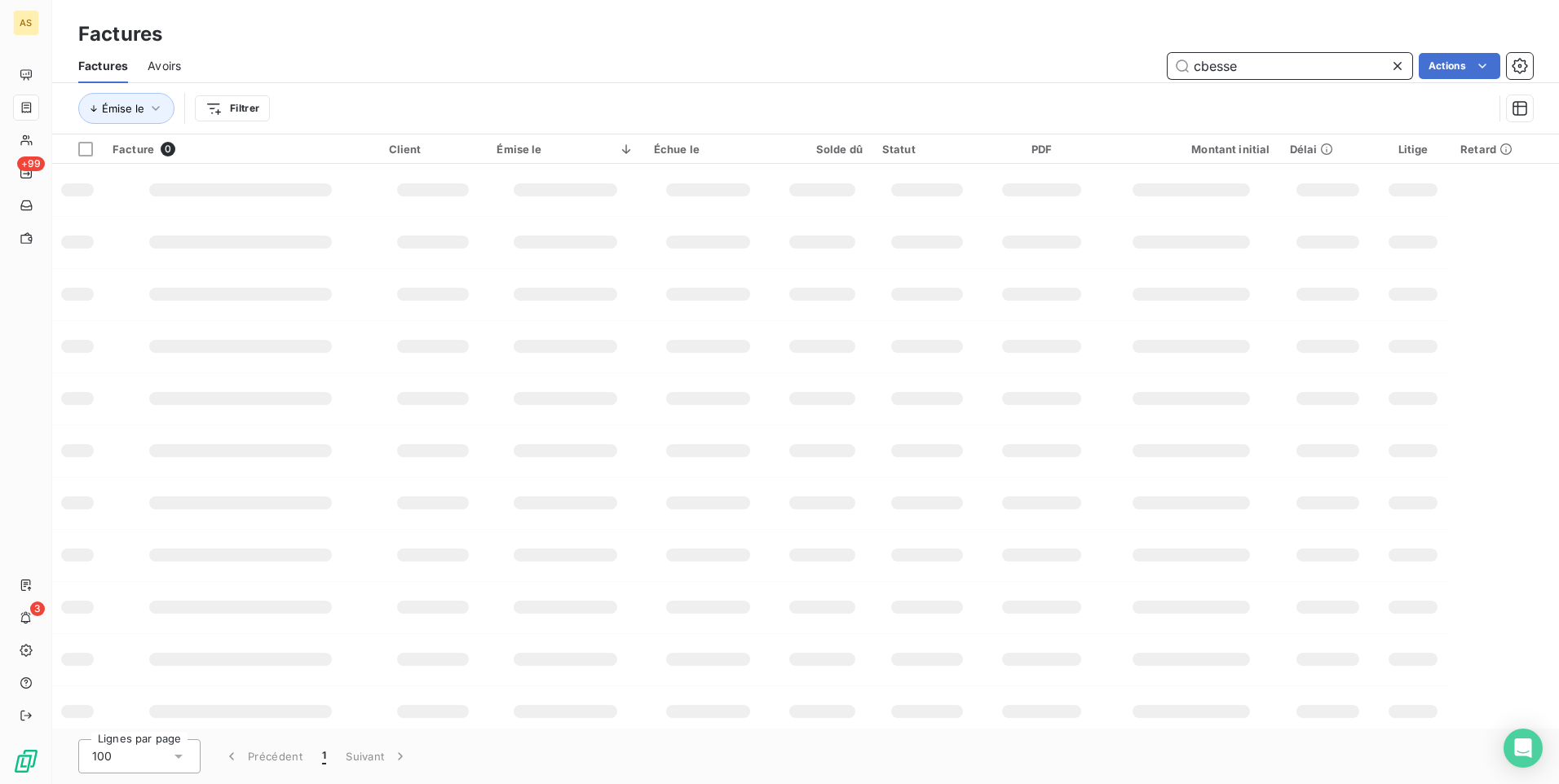 click on "cbesse" at bounding box center [1290, 66] 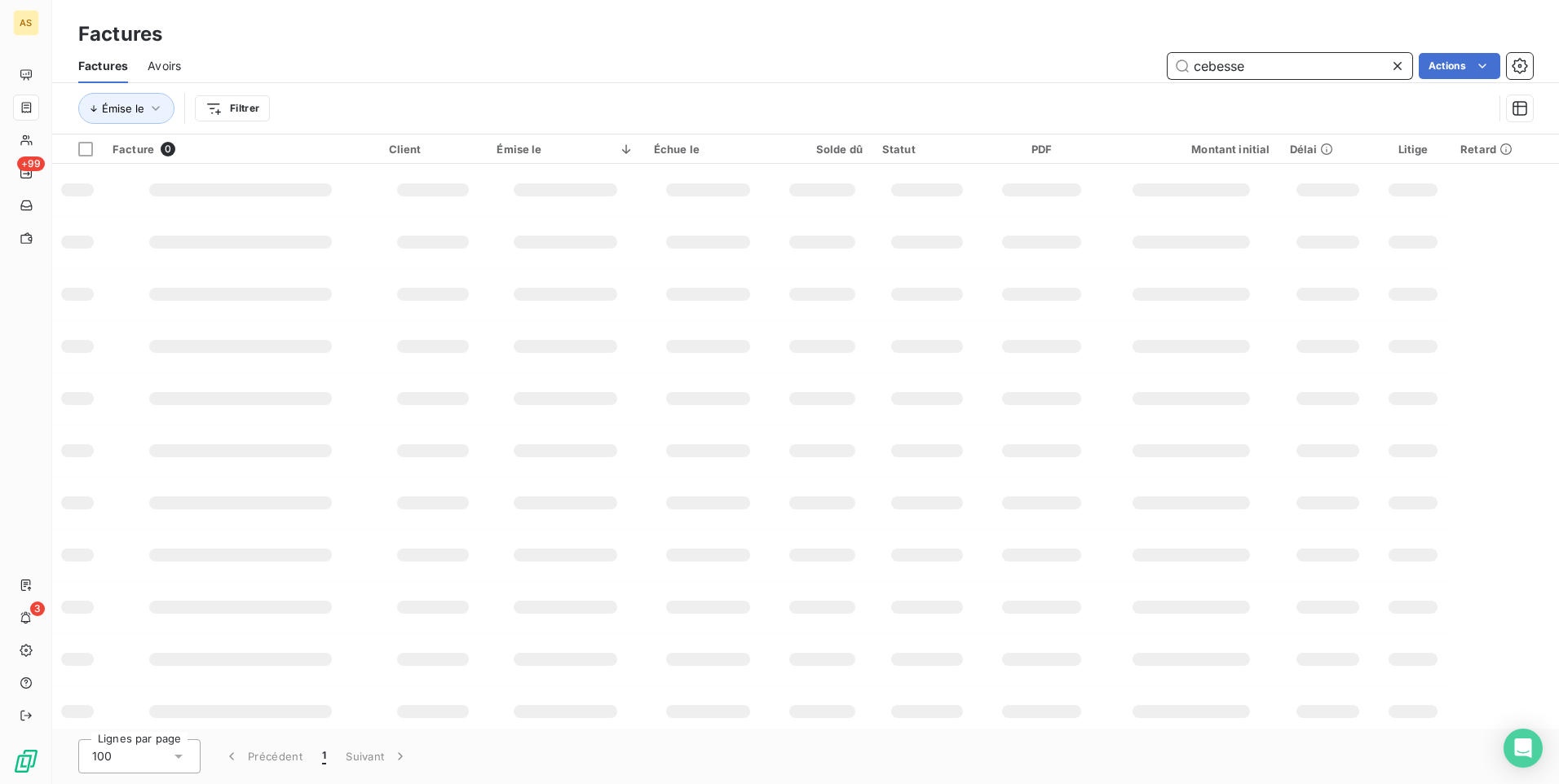 type on "cebesse" 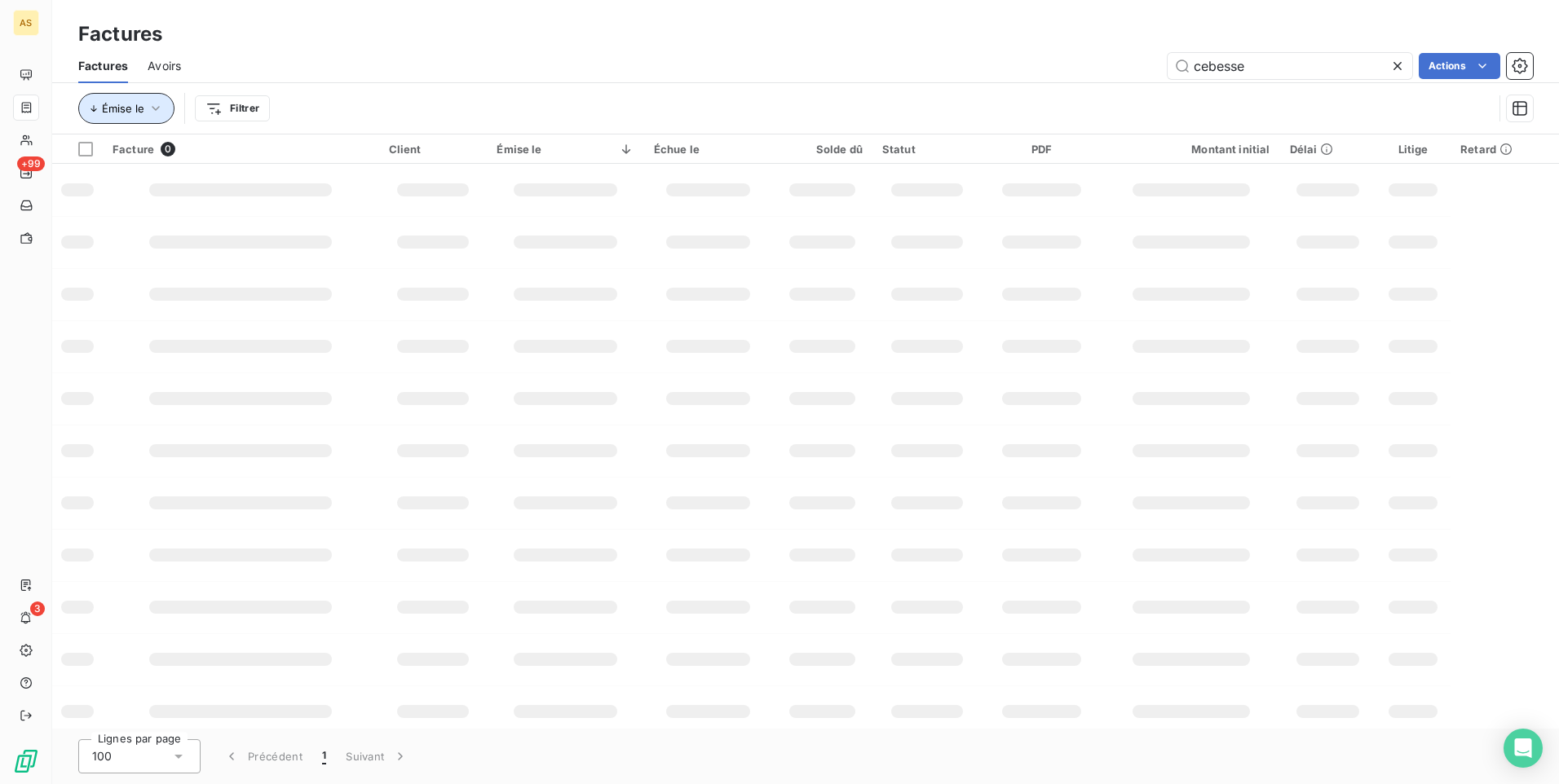 click on "Émise le" at bounding box center (126, 108) 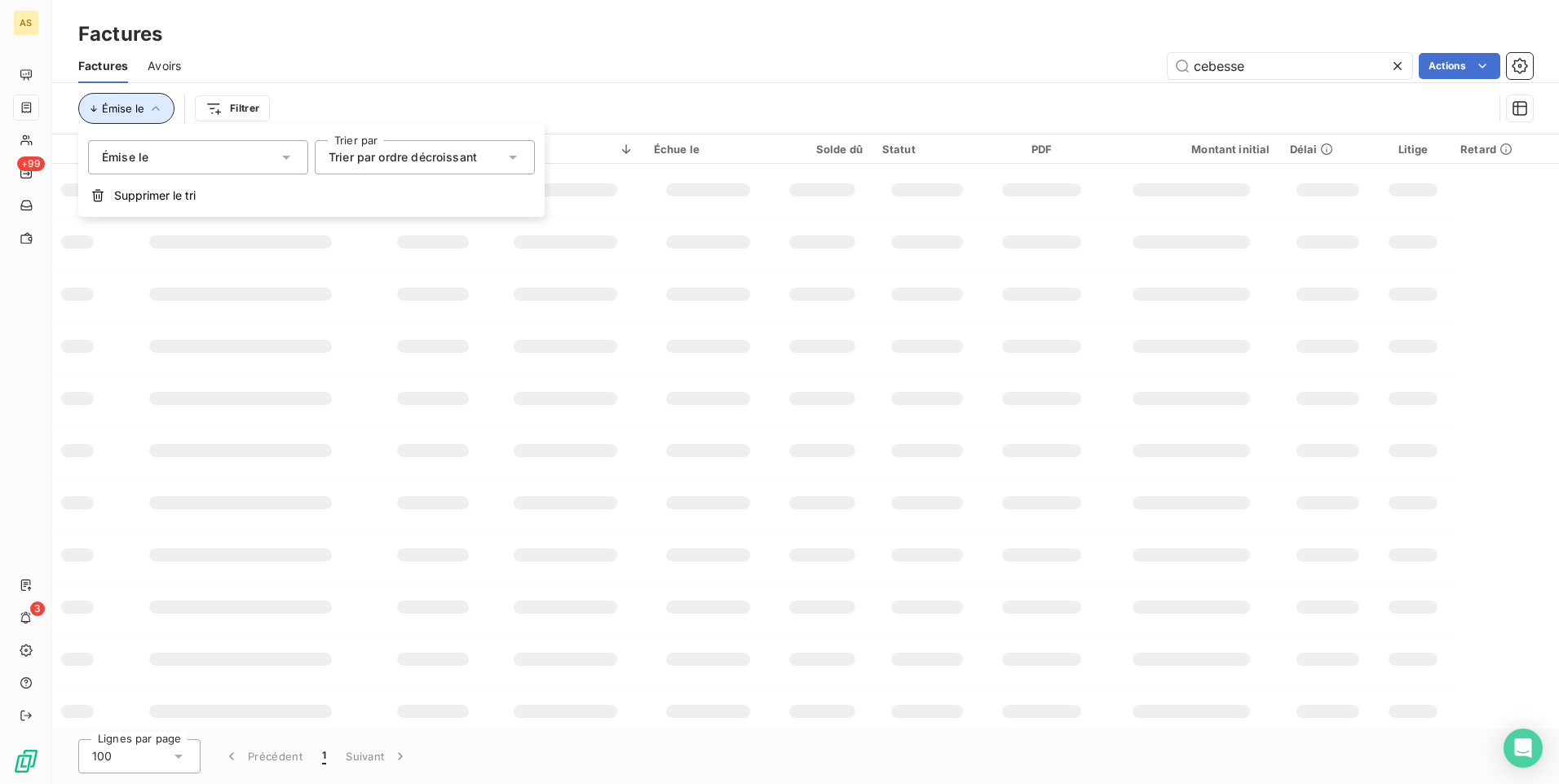 click on "Émise le" at bounding box center [126, 108] 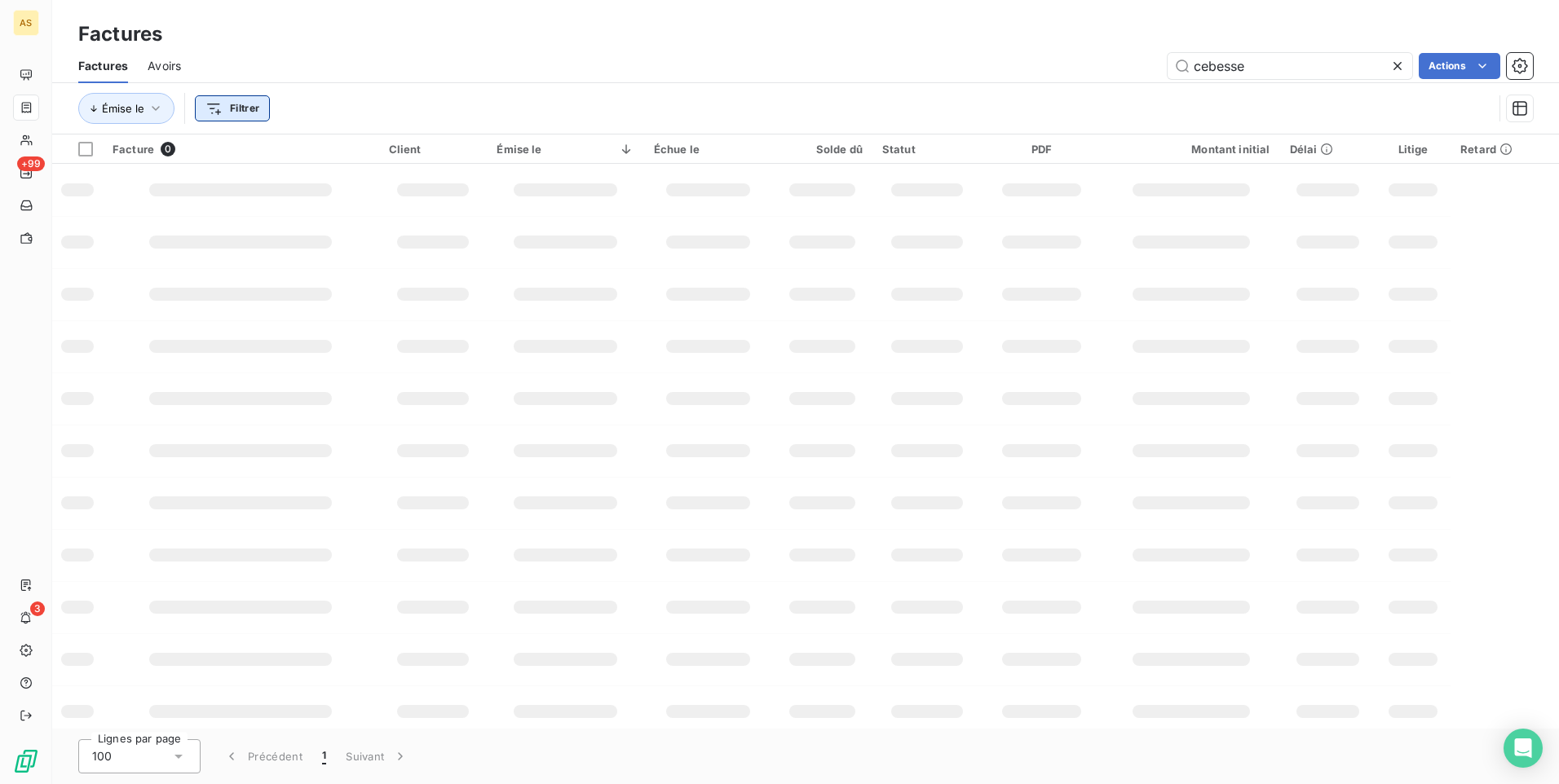 click on "AS +99 3 Factures Factures Avoirs cebesse Actions Émise le Filtrer Facture 0 Client Émise le Échue le Solde dû Statut PDF Montant initial Délai Litige Retard   Lignes par page 100 Précédent 1 Suivant" at bounding box center [780, 392] 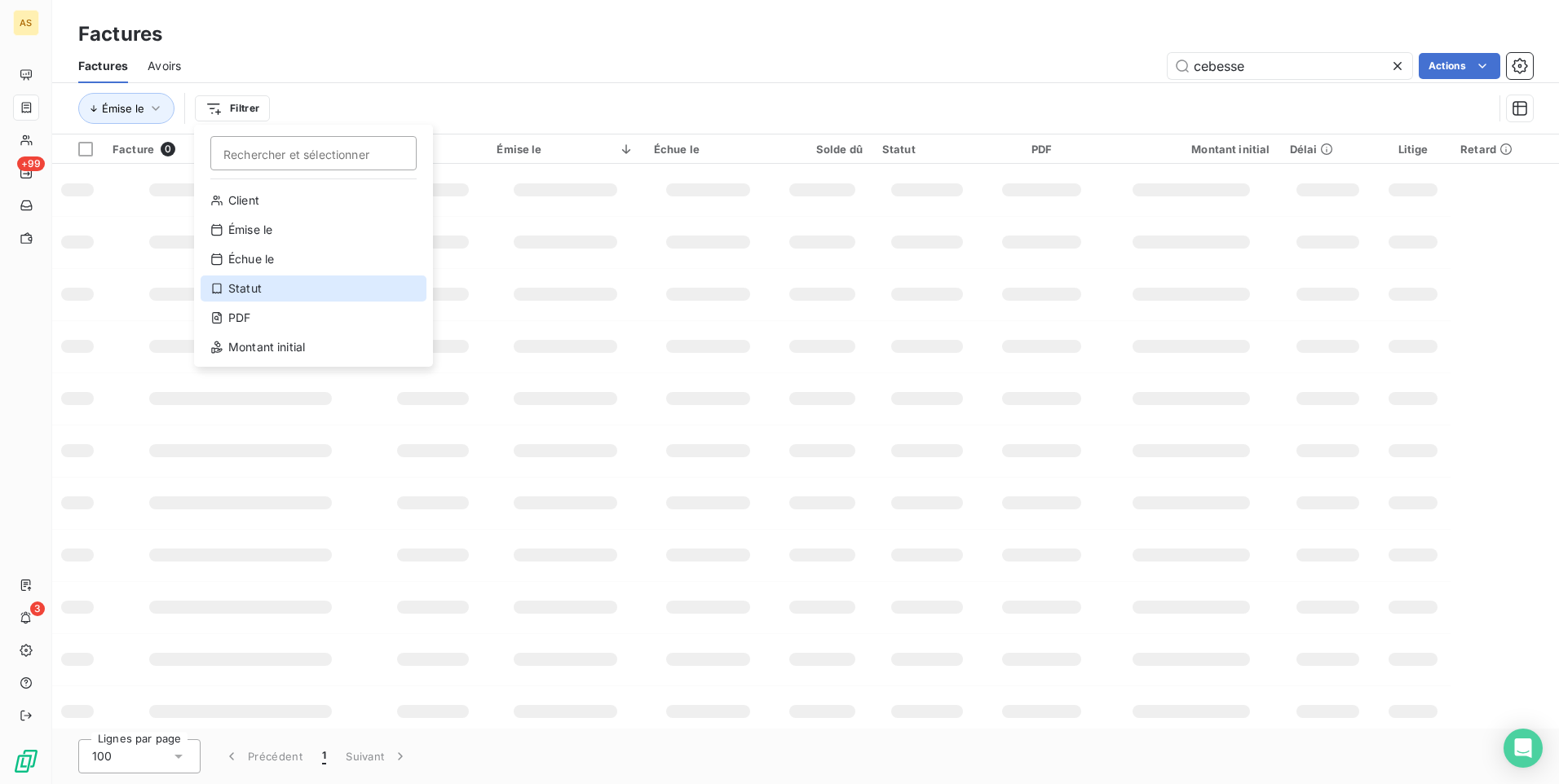 click on "Statut" at bounding box center [313, 288] 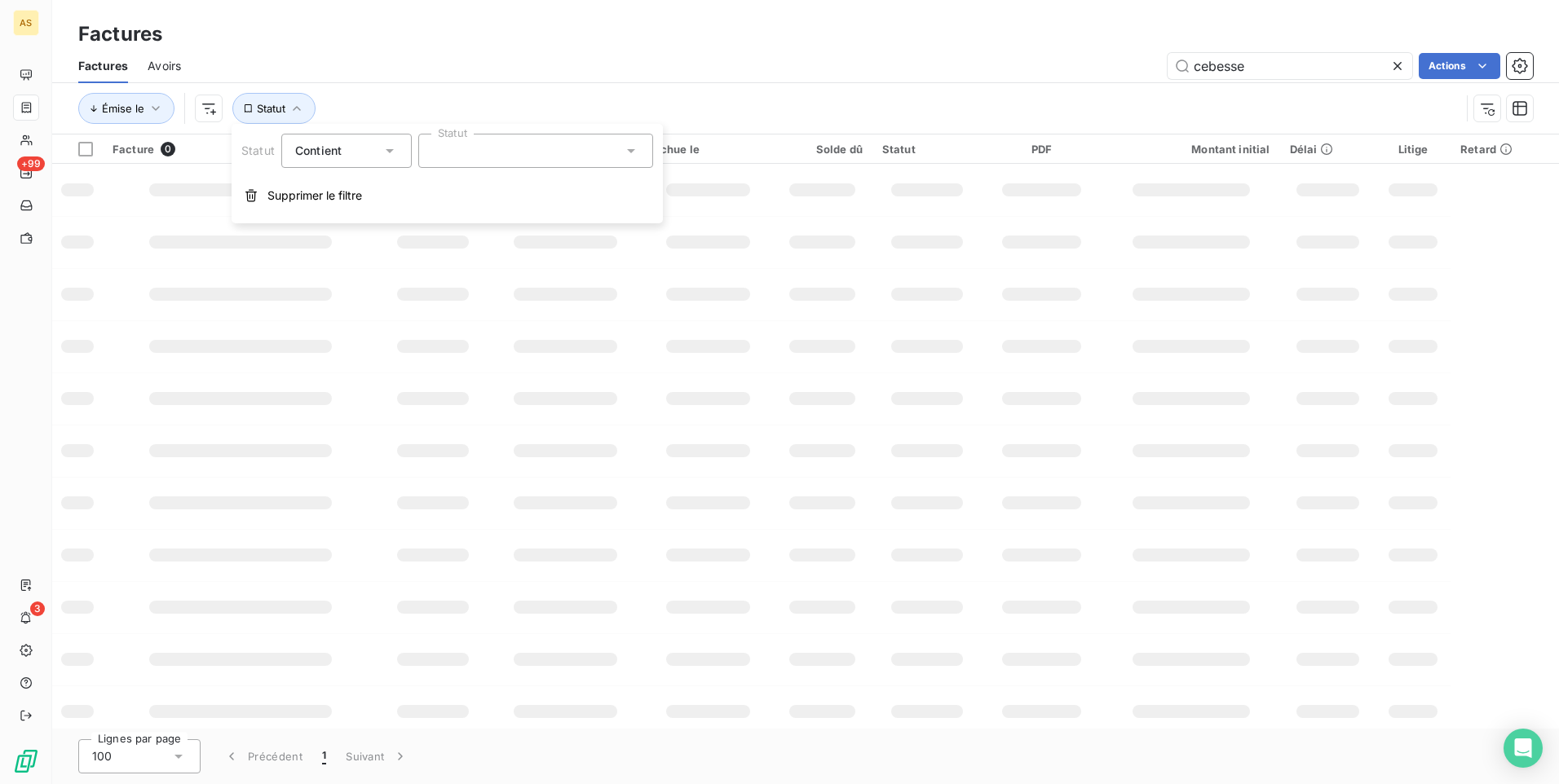 click at bounding box center [536, 151] 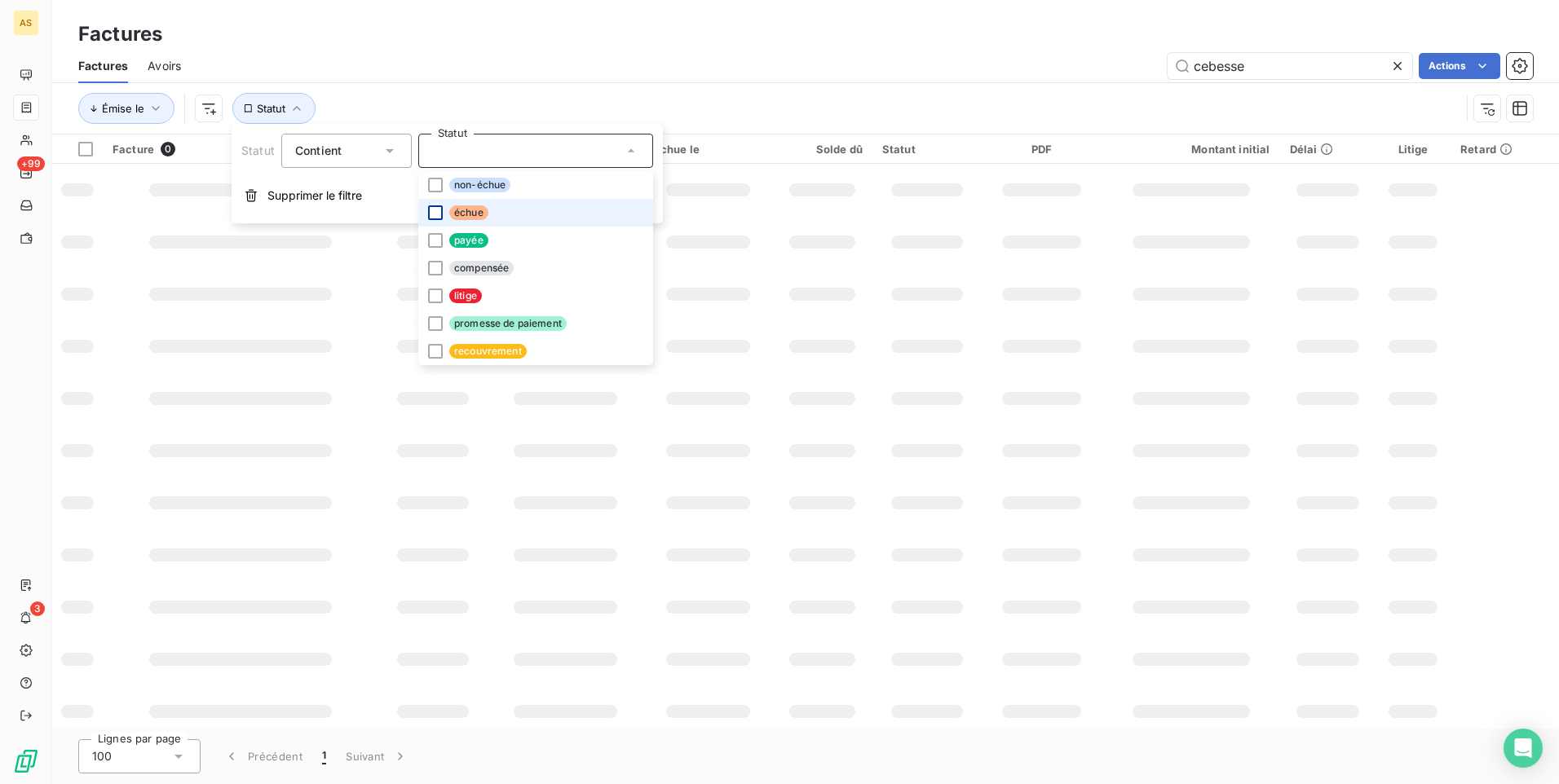 click at bounding box center [435, 213] 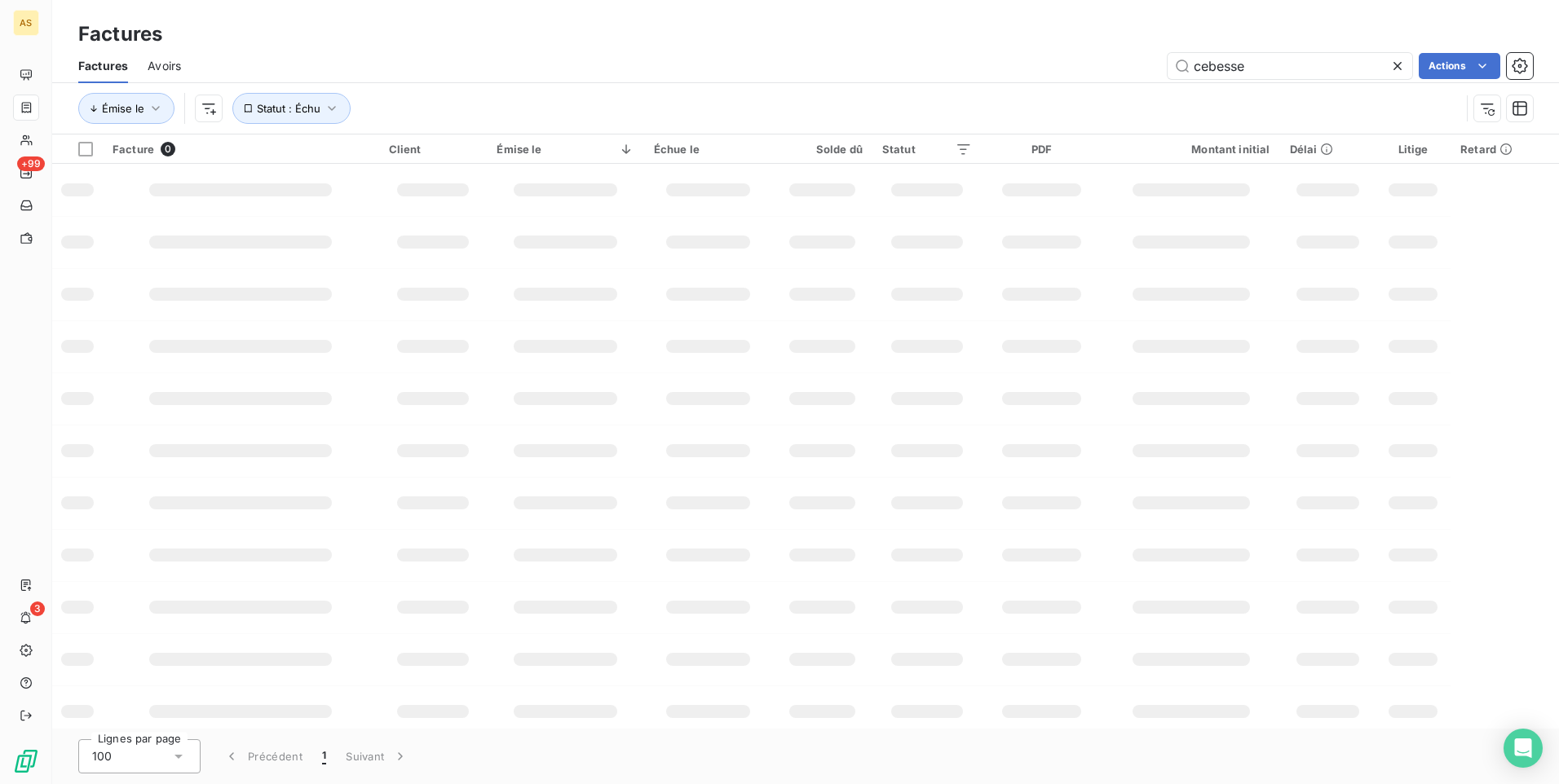 click at bounding box center [708, 346] 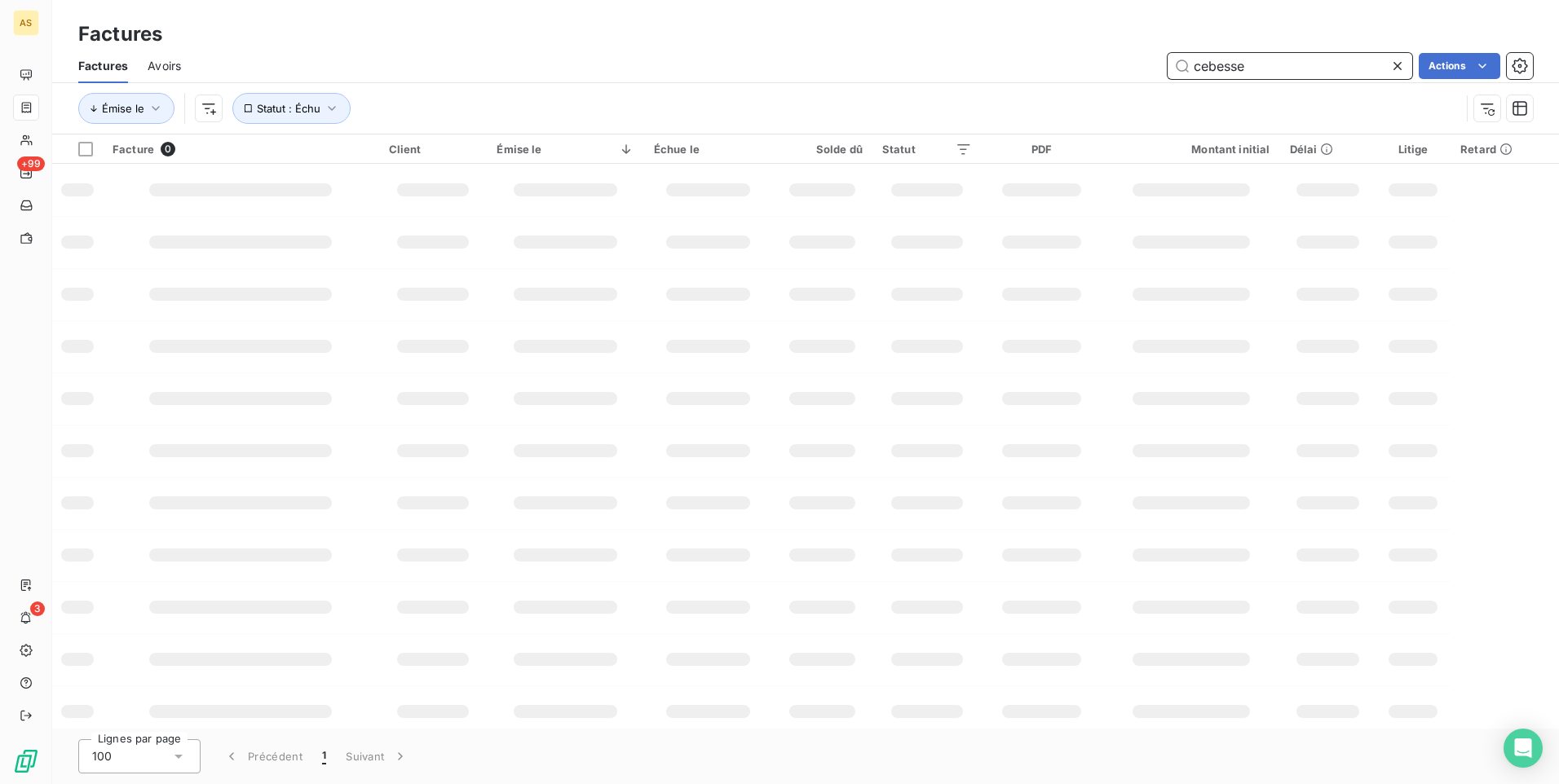 drag, startPoint x: 1266, startPoint y: 70, endPoint x: 1153, endPoint y: 66, distance: 113.0708 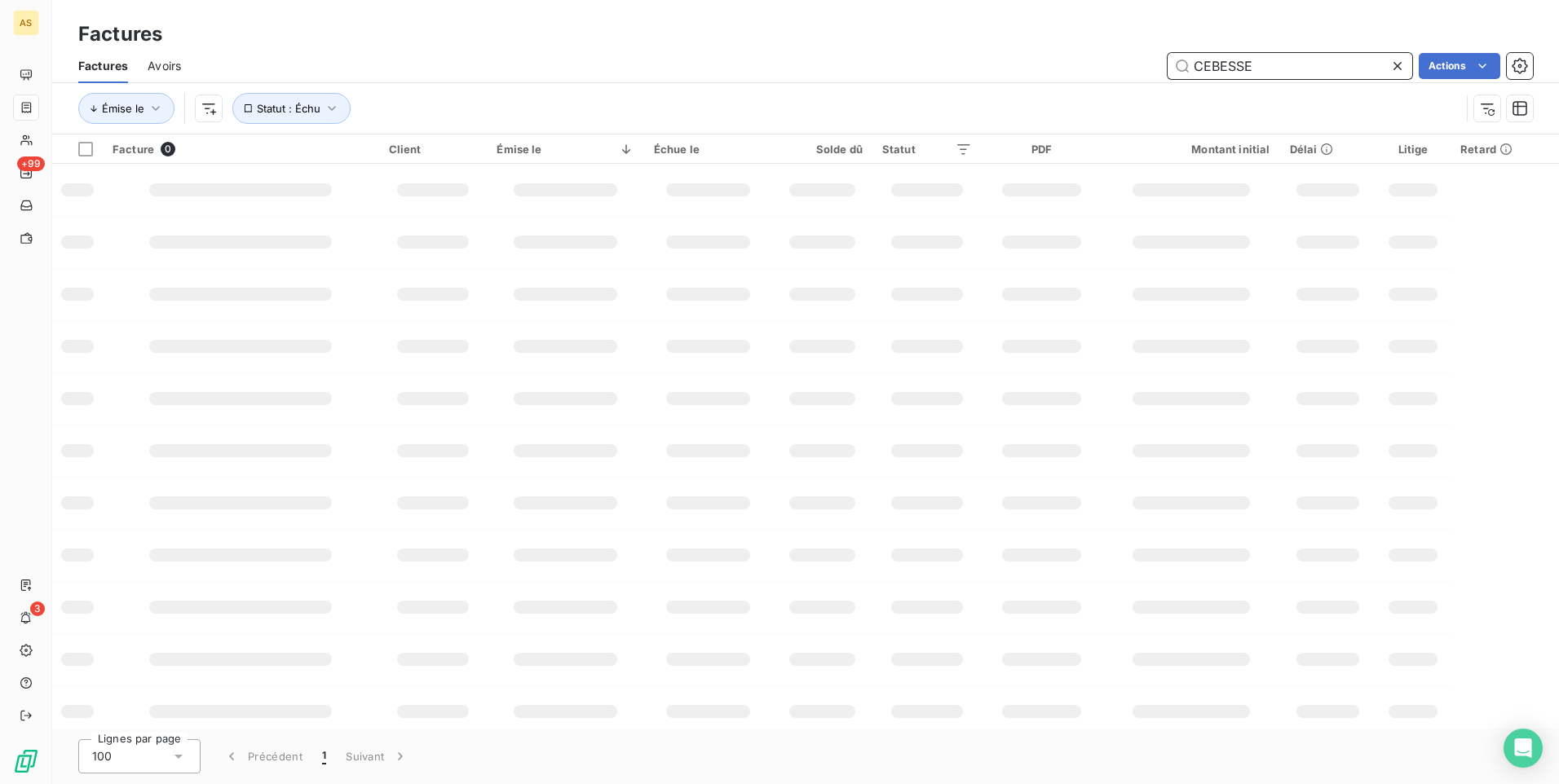 type on "CEBESSE" 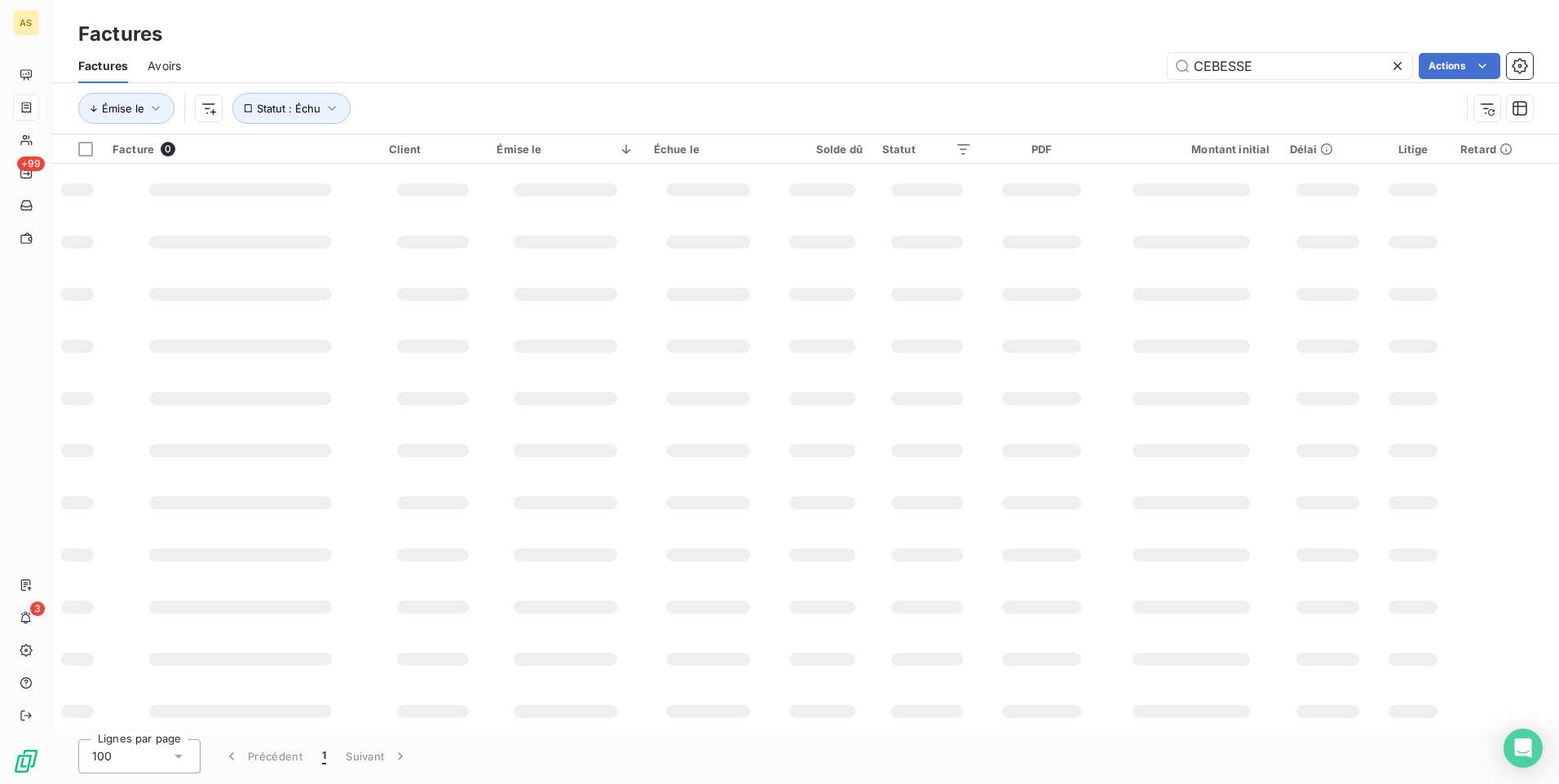 click at bounding box center (1041, 242) 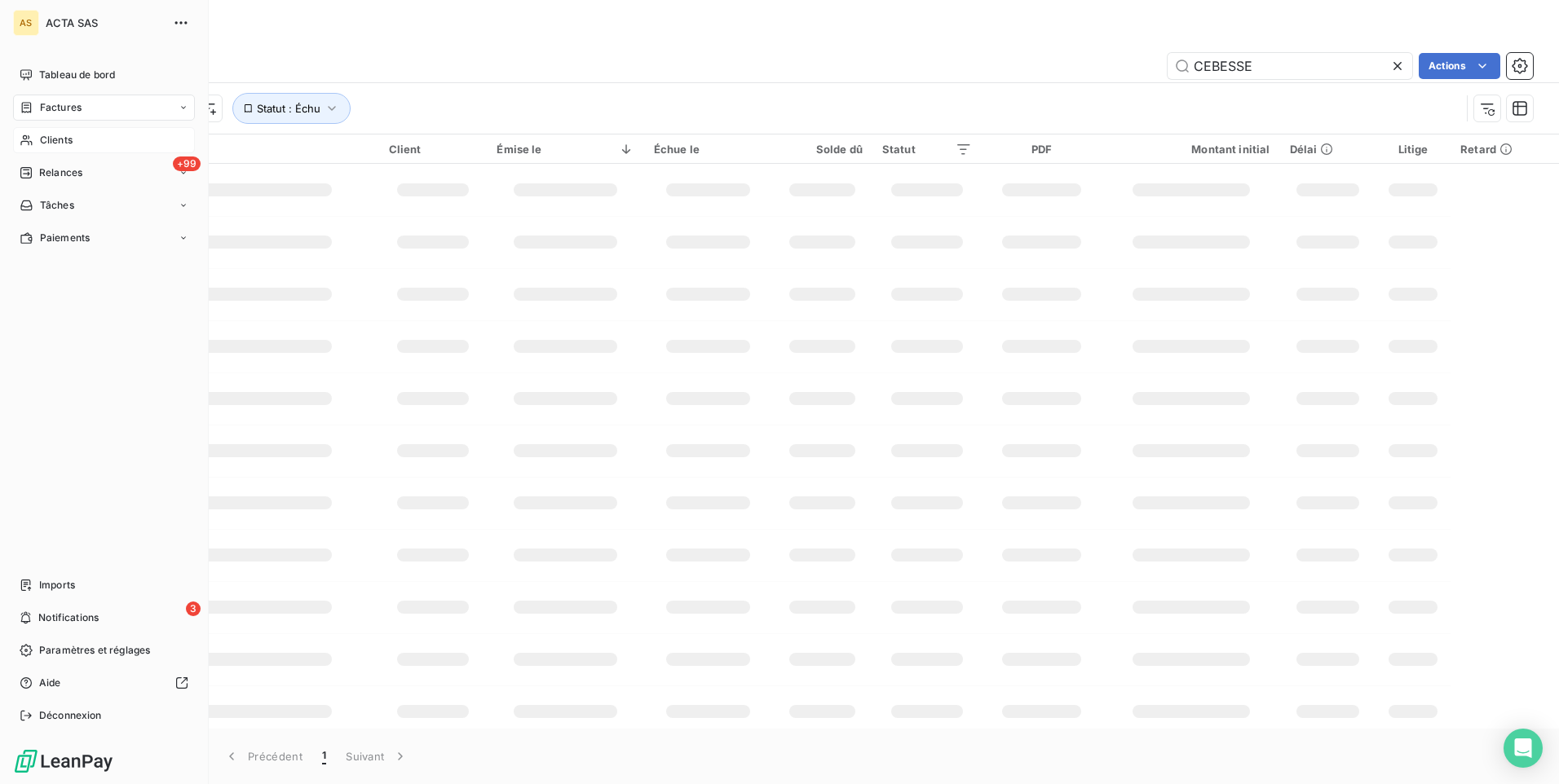 click on "Clients" at bounding box center [56, 140] 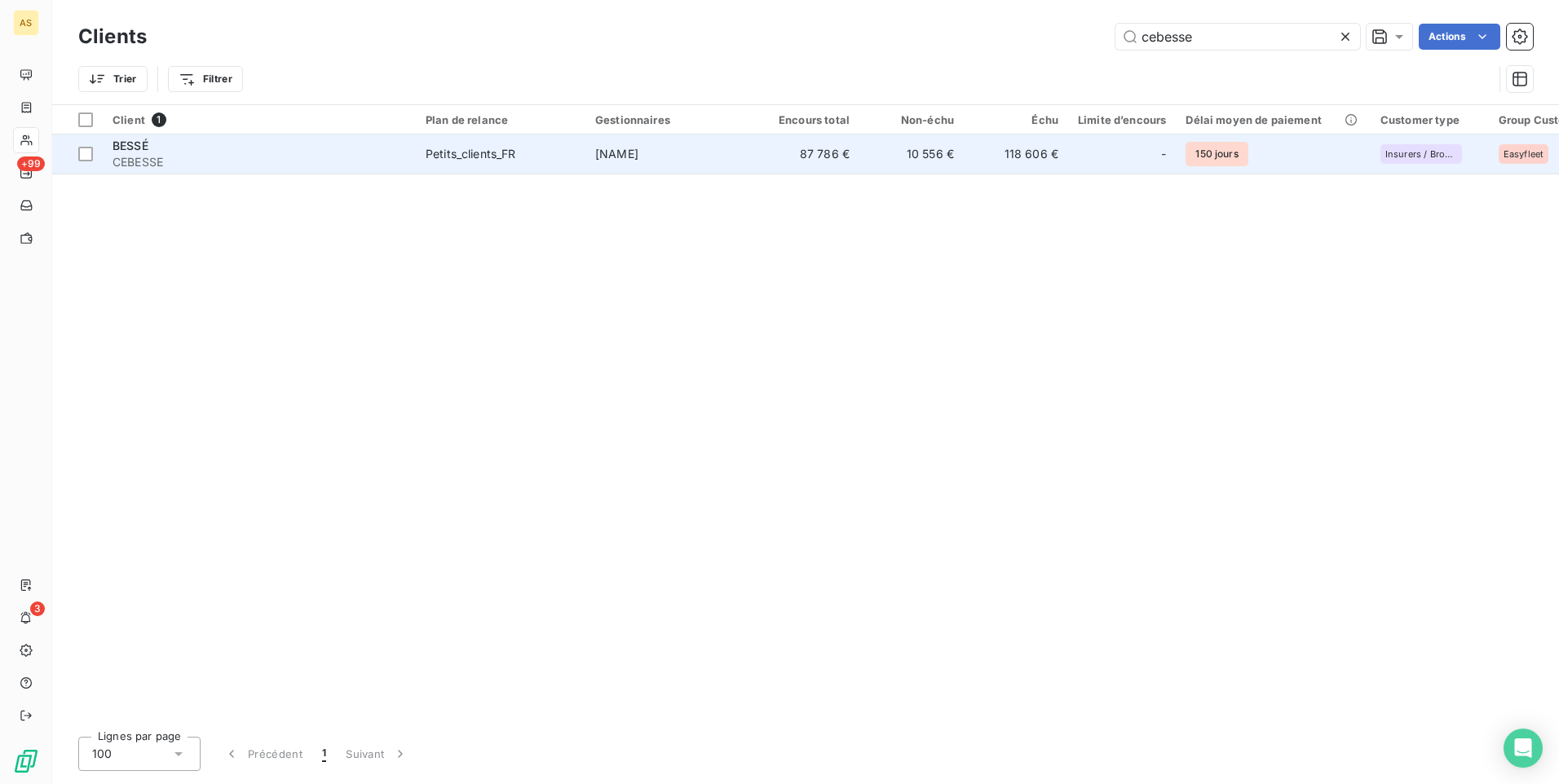 click on "CEBESSE" at bounding box center (259, 162) 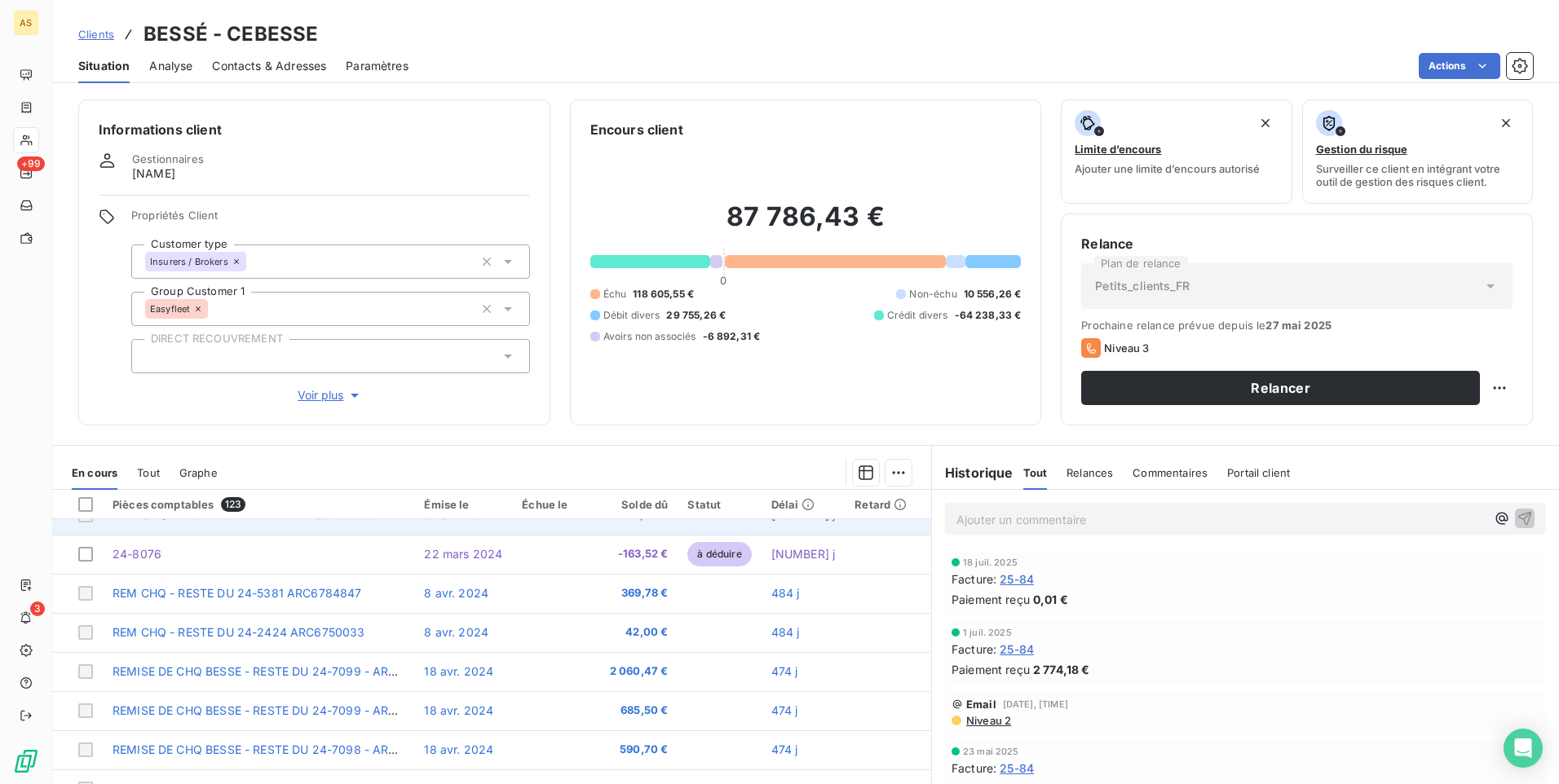 scroll, scrollTop: 694, scrollLeft: 0, axis: vertical 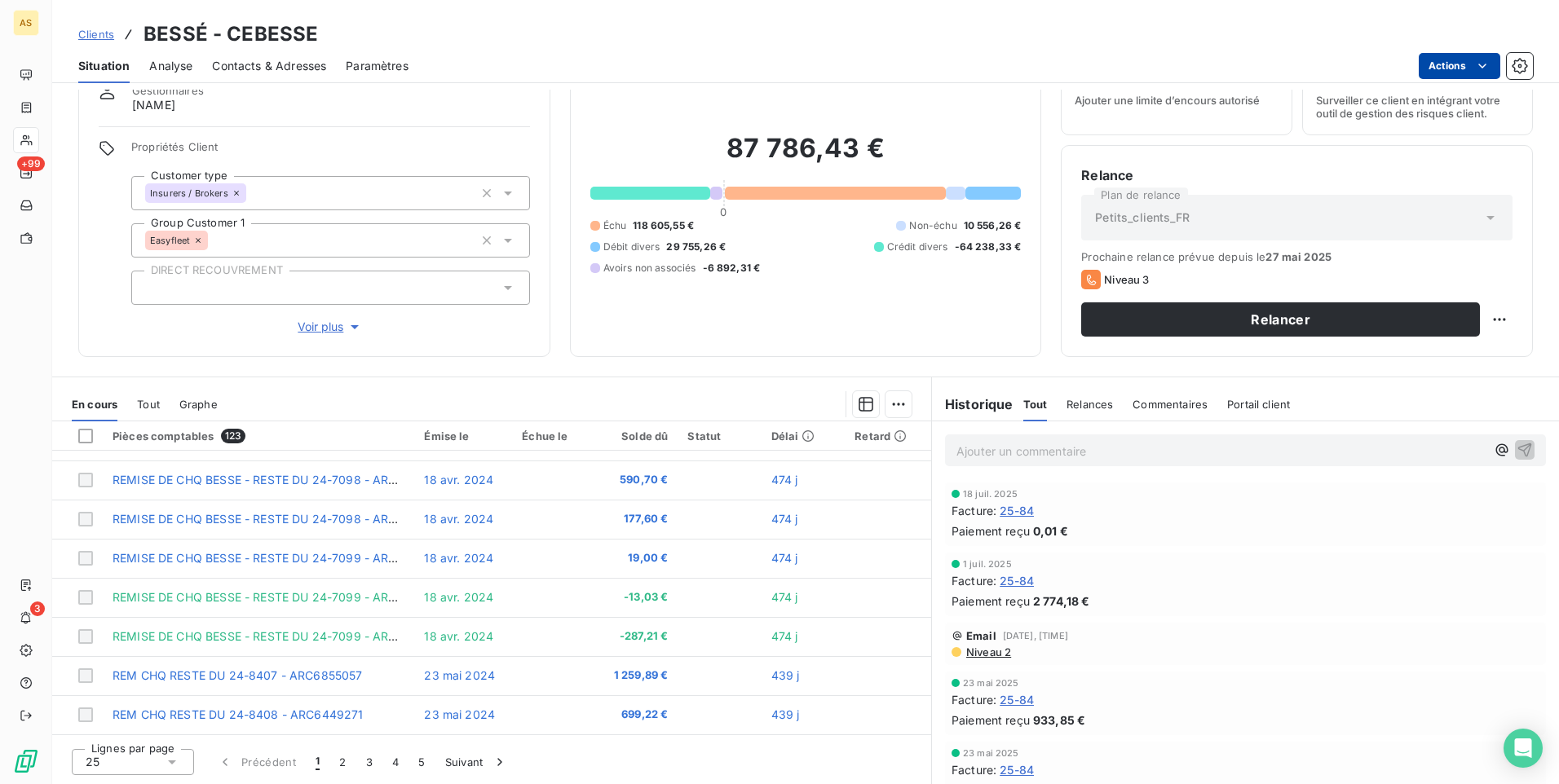 click on "[NAME]" at bounding box center [780, 392] 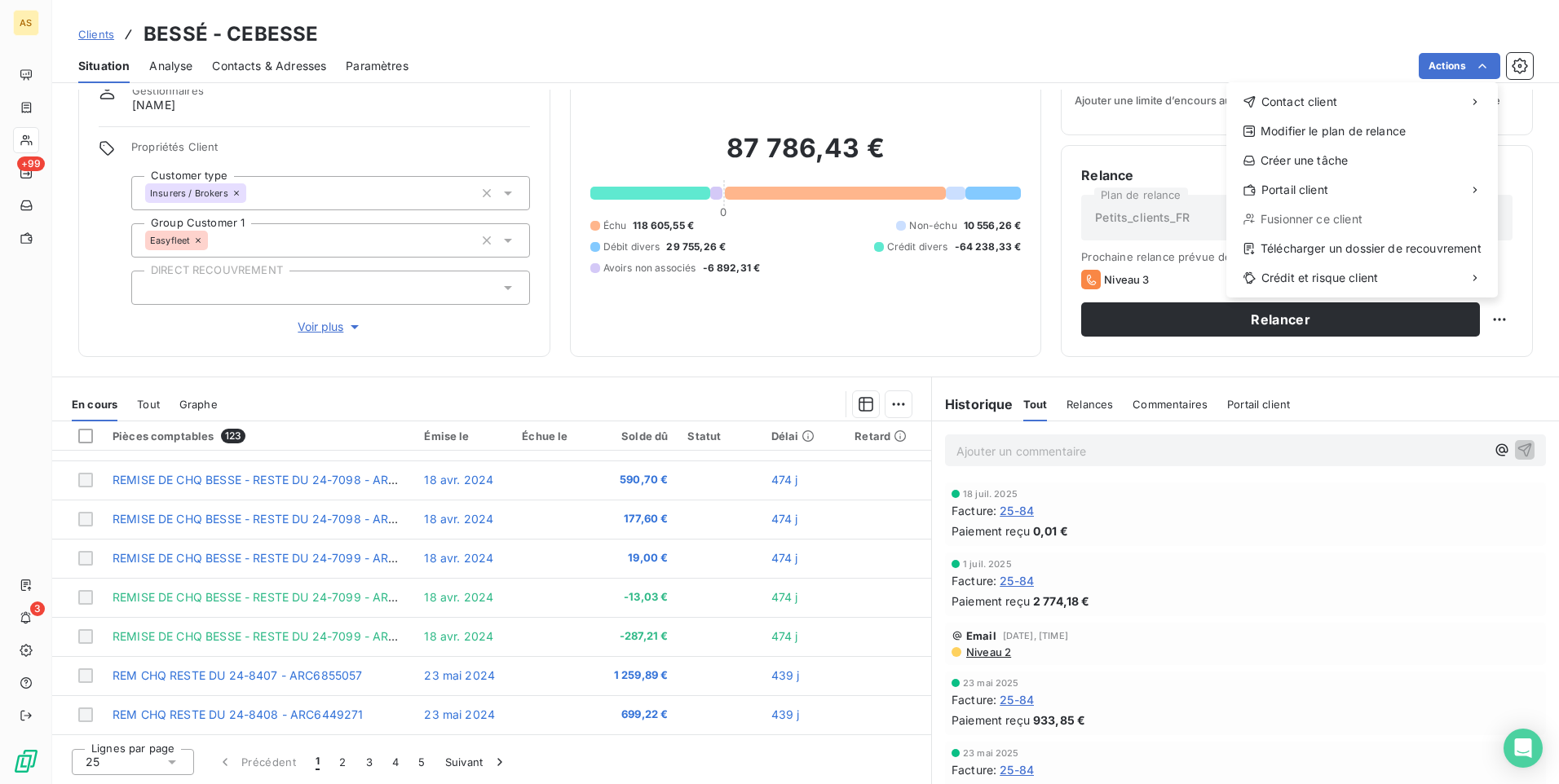click on "[NAME]" at bounding box center [780, 392] 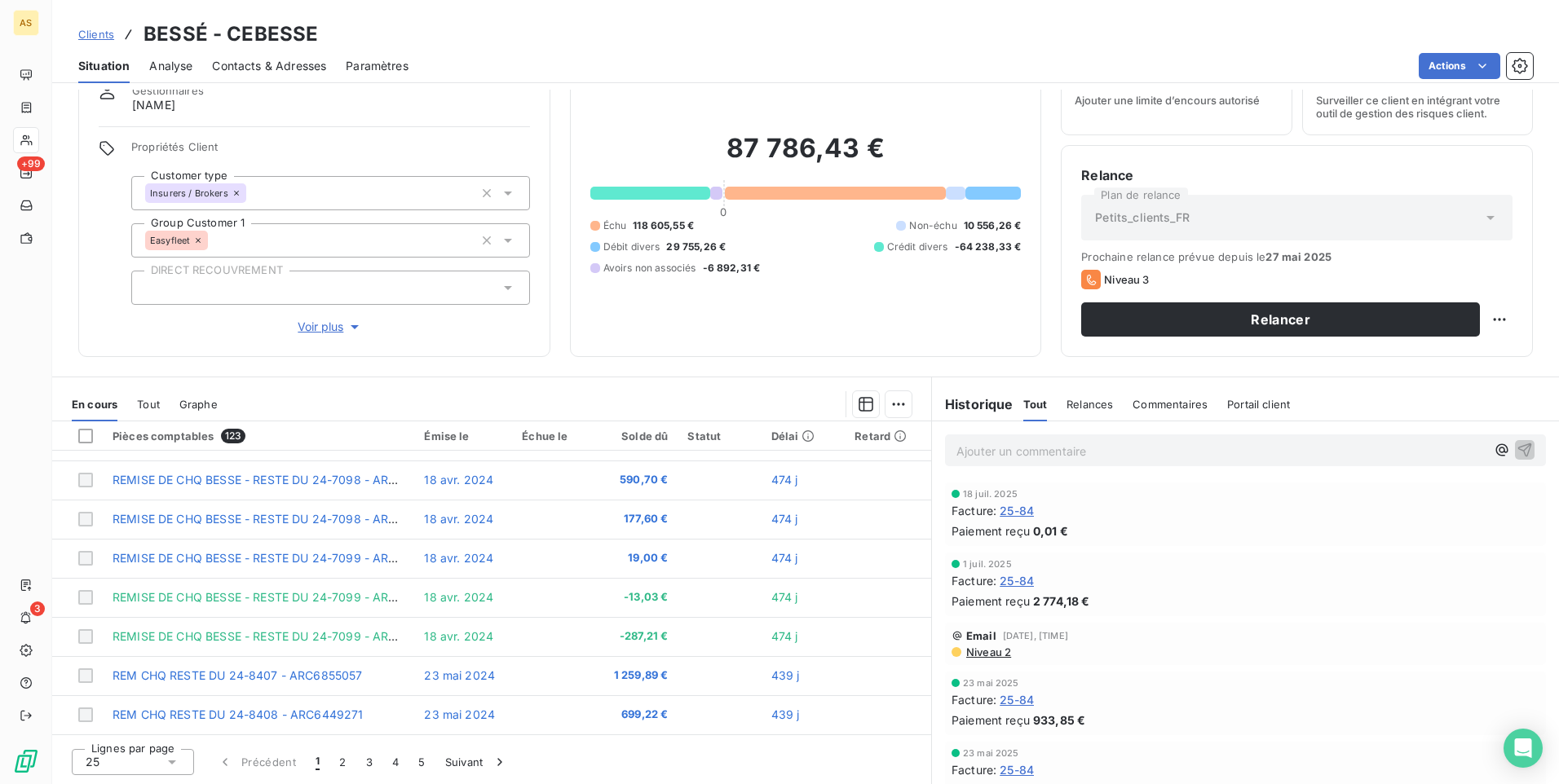 scroll, scrollTop: 0, scrollLeft: 0, axis: both 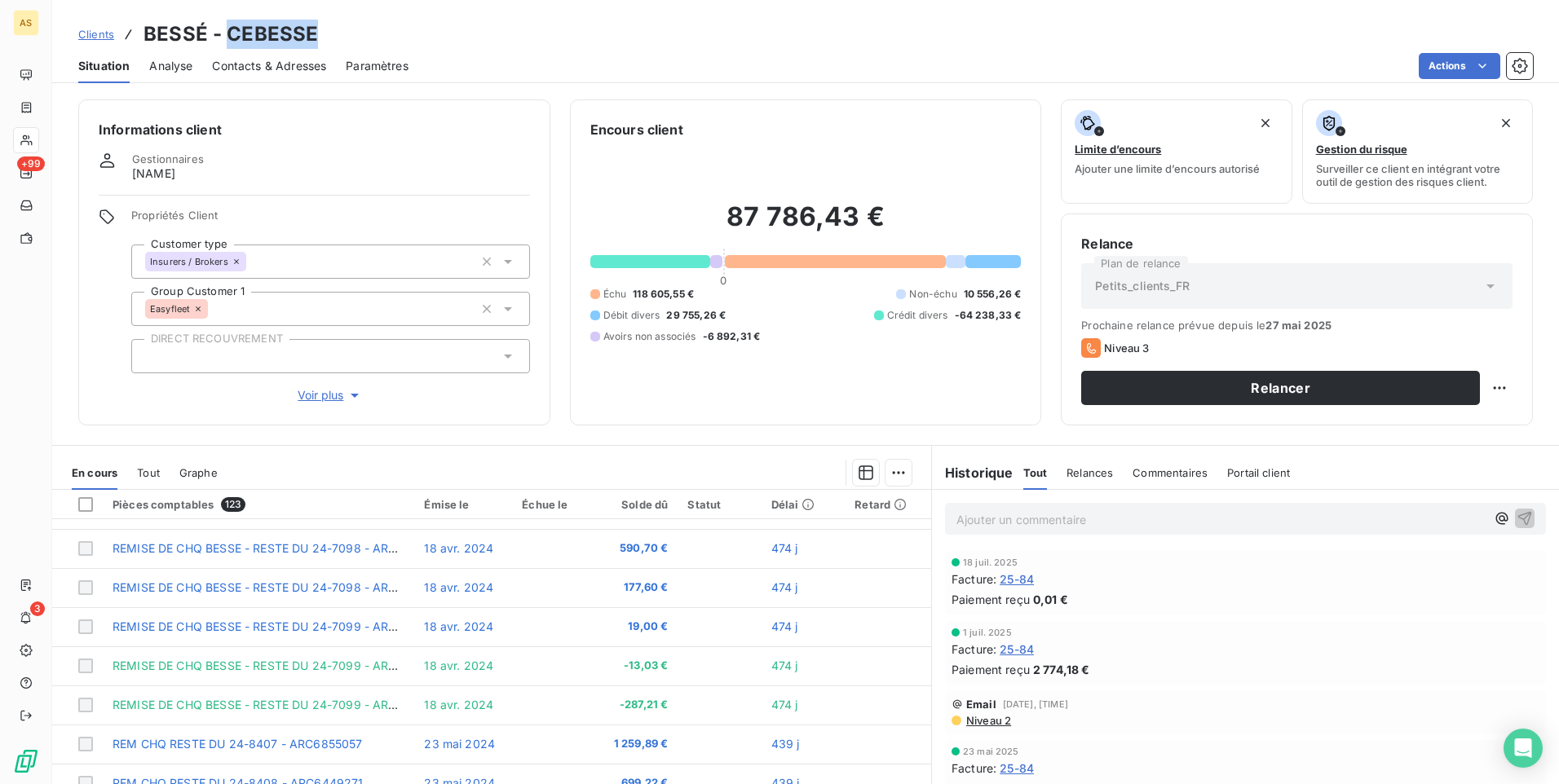 drag, startPoint x: 325, startPoint y: 34, endPoint x: 231, endPoint y: 35, distance: 94.00532 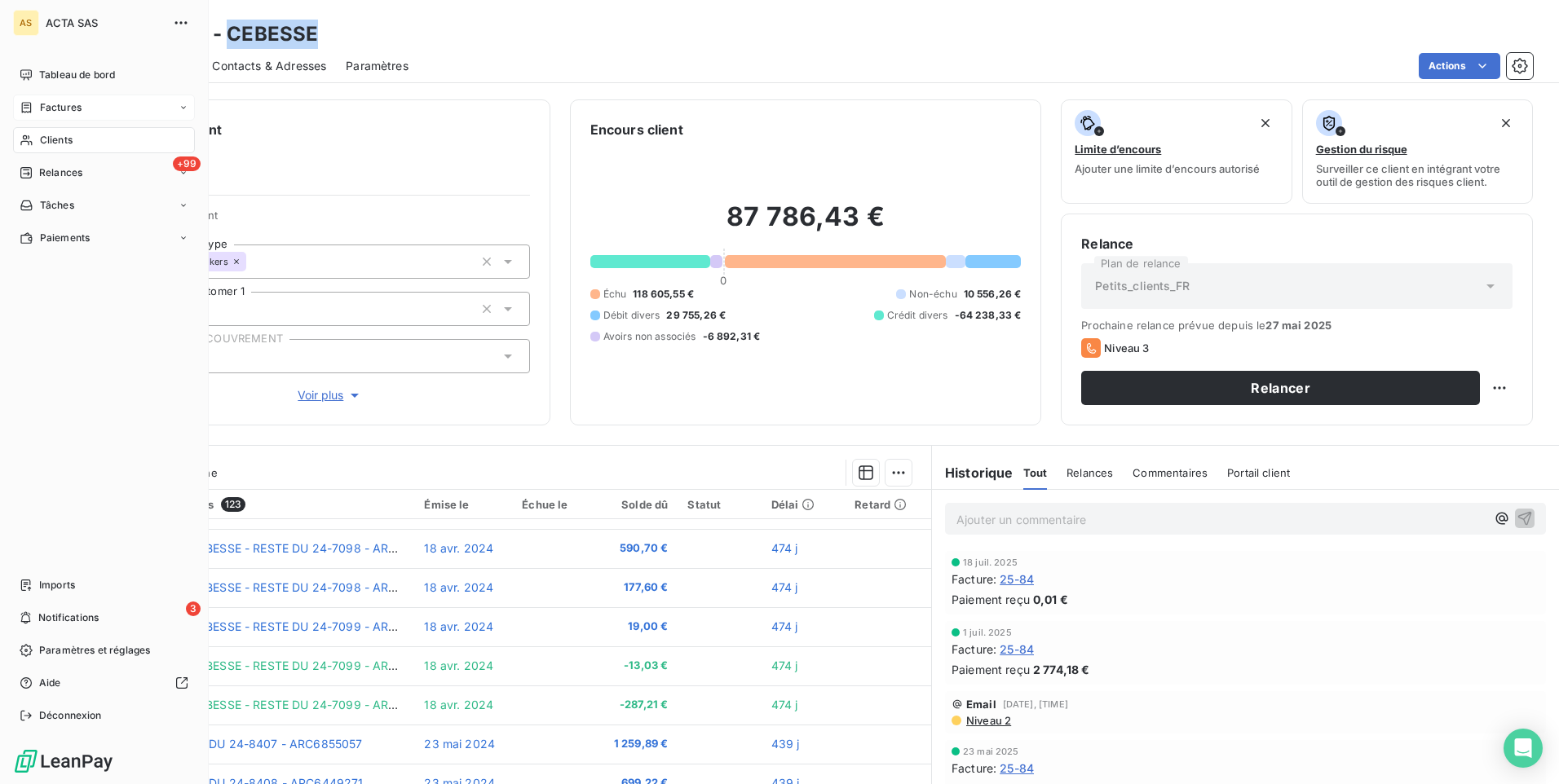 click 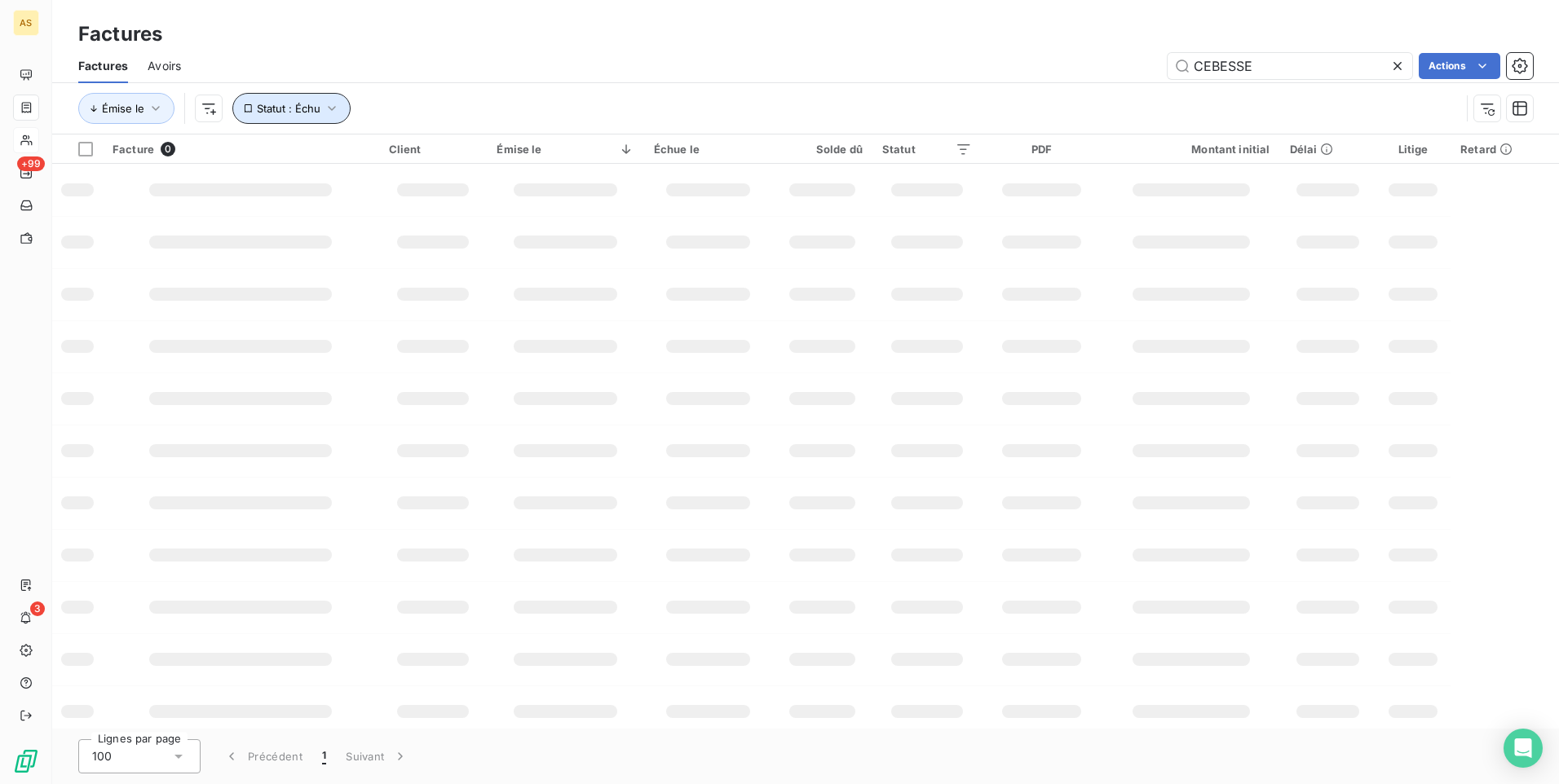click on "Statut  : Échu" at bounding box center (289, 108) 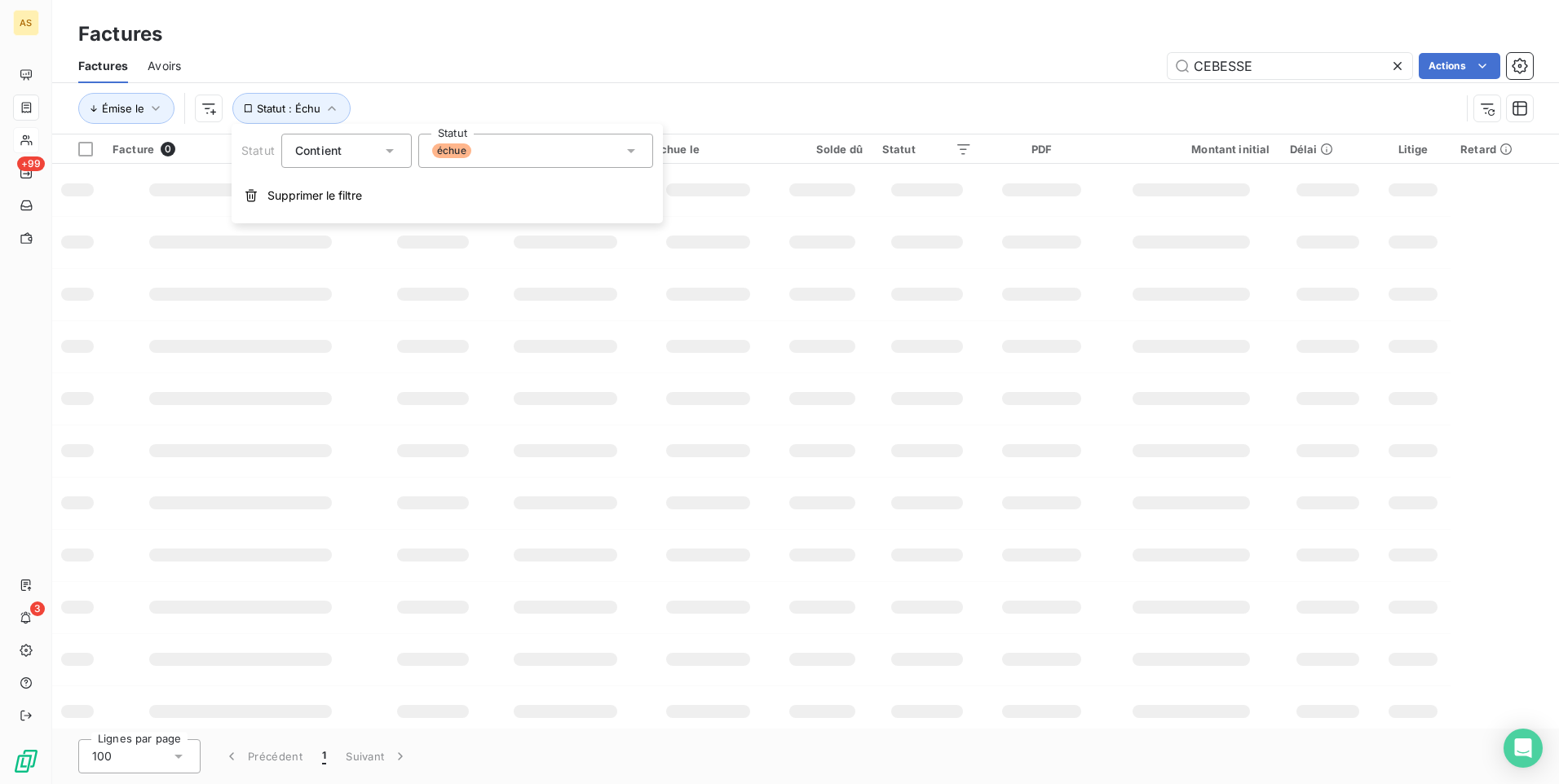 click on "CEBESSE Actions" at bounding box center [867, 66] 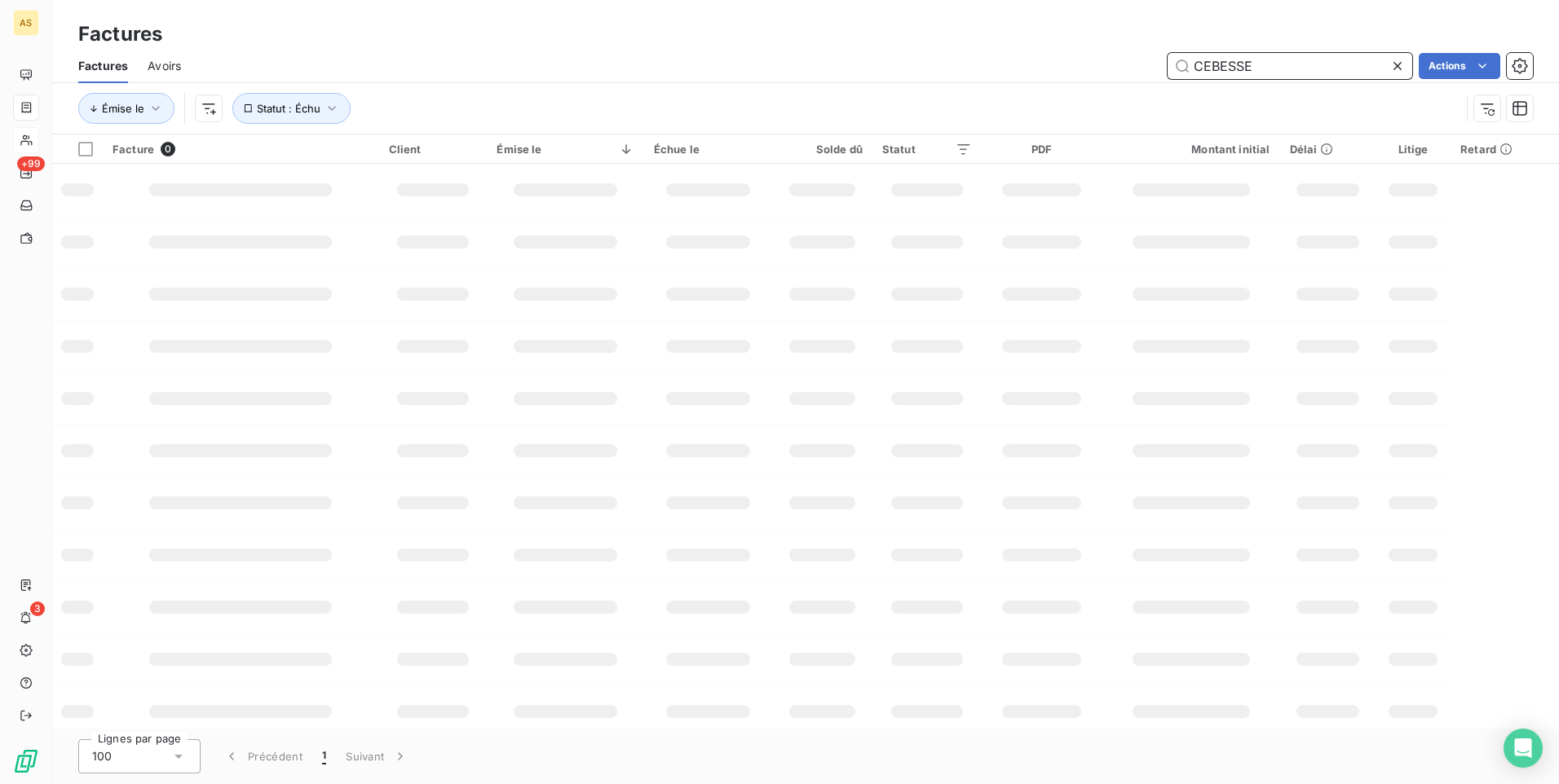 drag, startPoint x: 1288, startPoint y: 65, endPoint x: 1088, endPoint y: 69, distance: 200.04 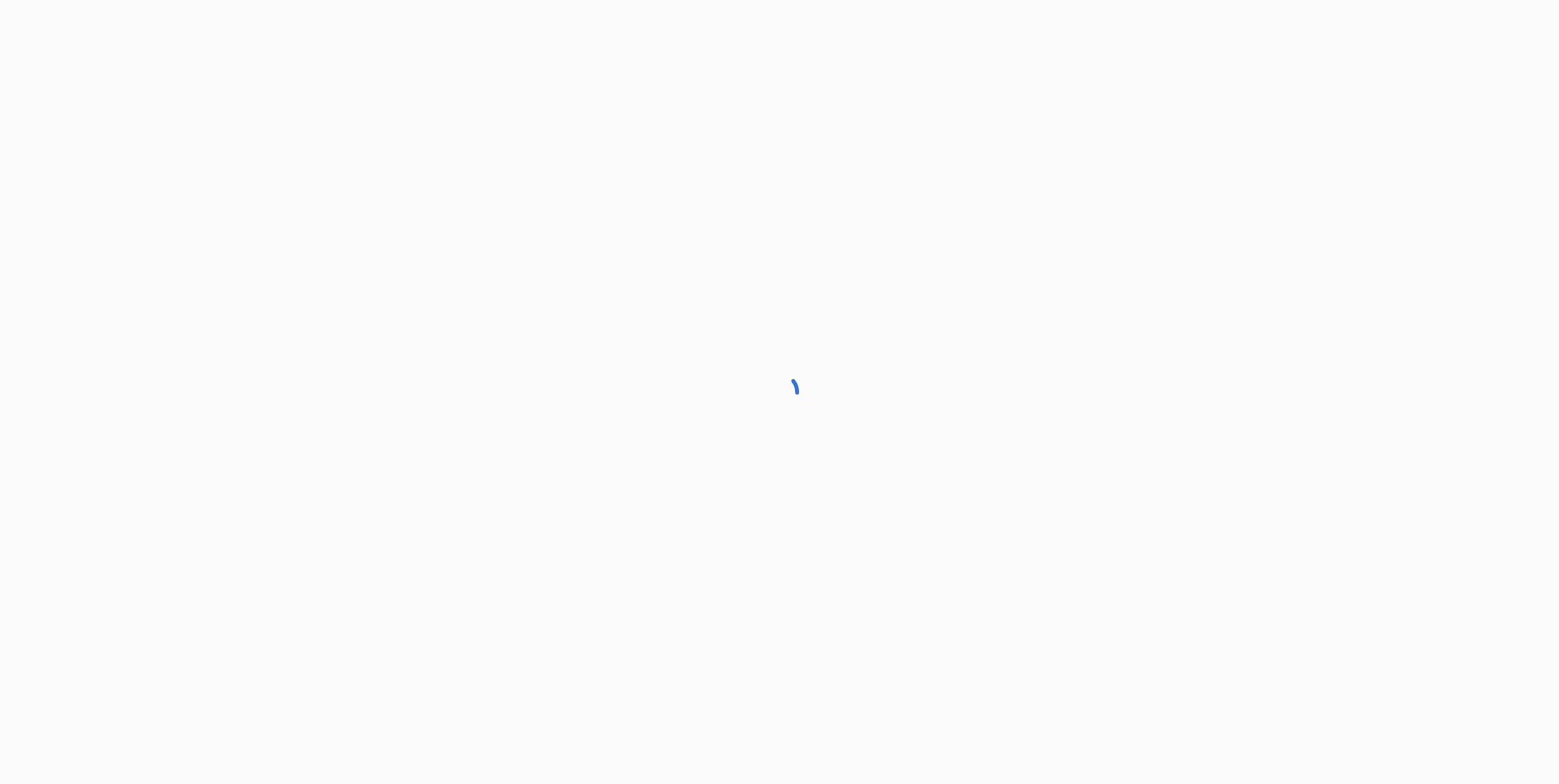 scroll, scrollTop: 0, scrollLeft: 0, axis: both 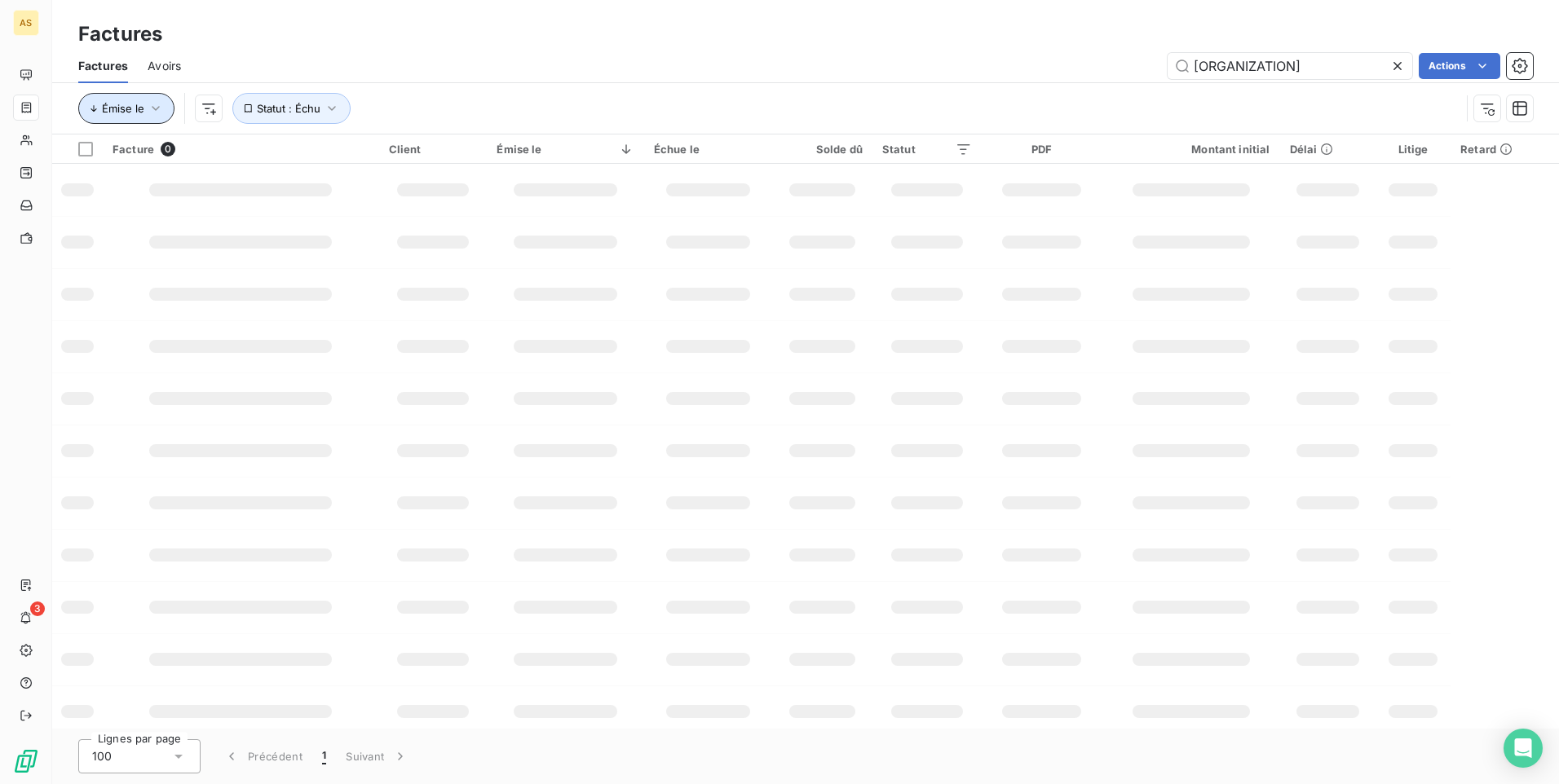 click on "Émise le" at bounding box center [123, 108] 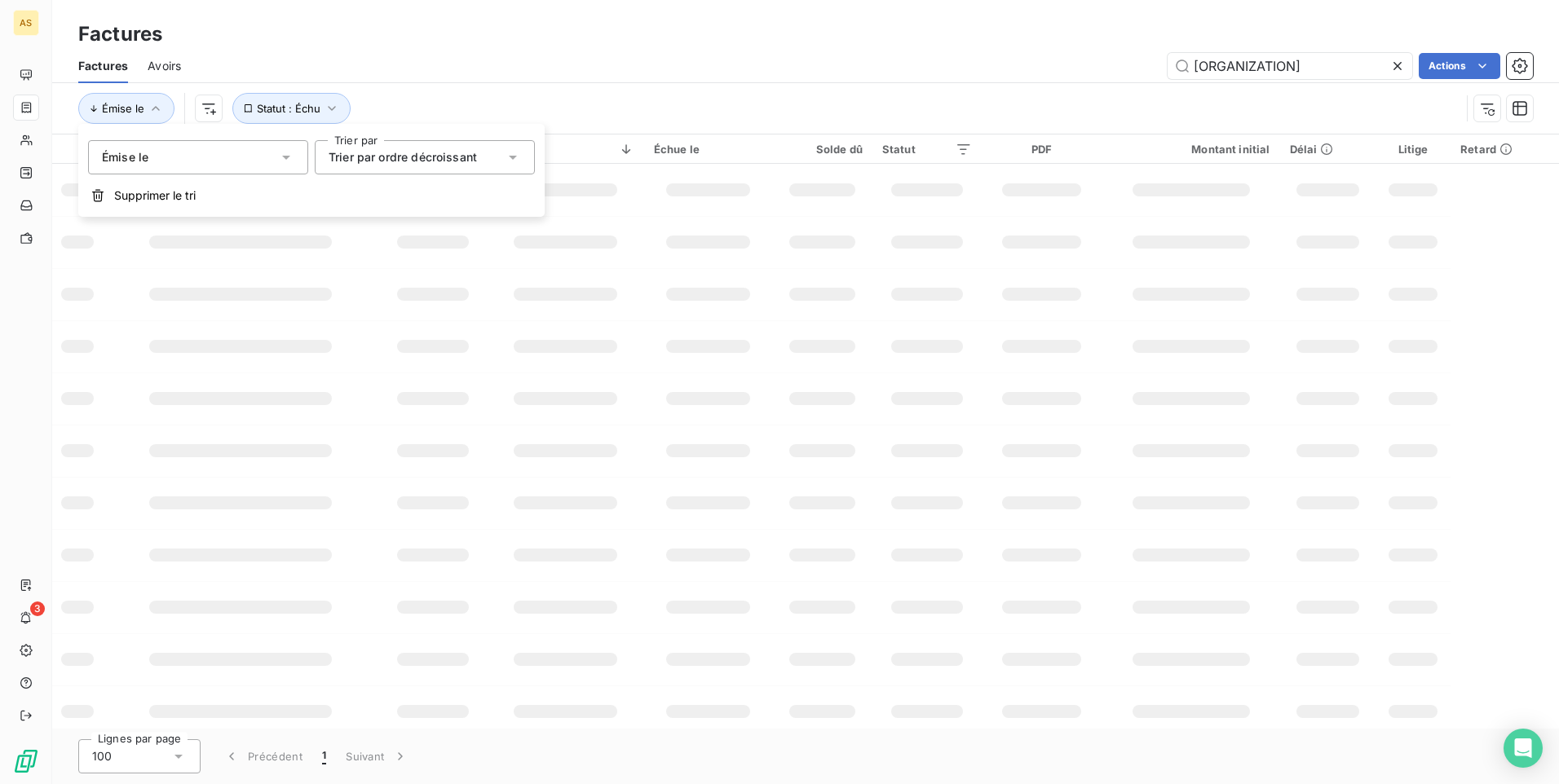 click 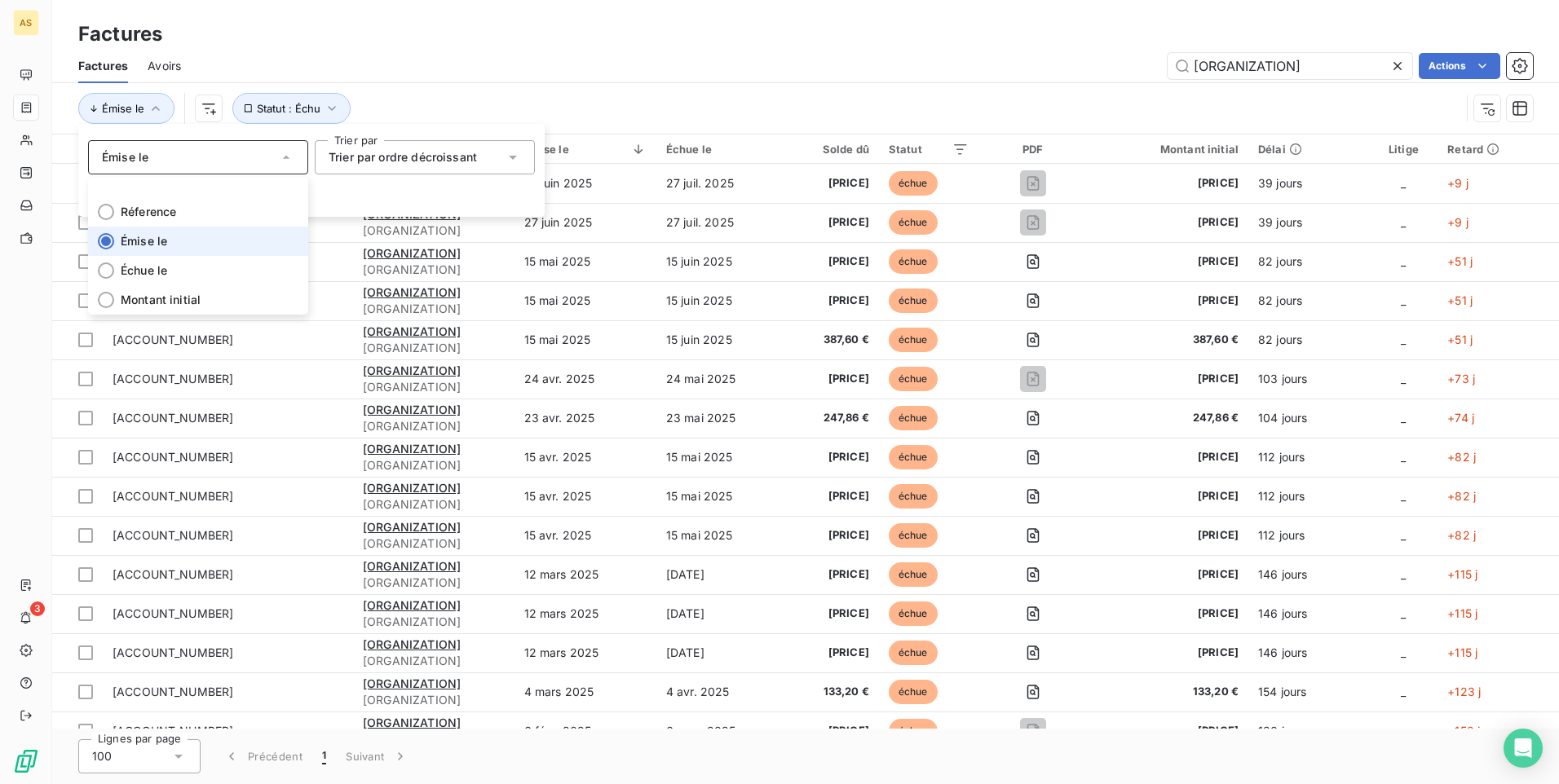 click on "Factures Factures Avoirs CEBESSE Actions Émise le Statut  : Échu" at bounding box center (806, 67) 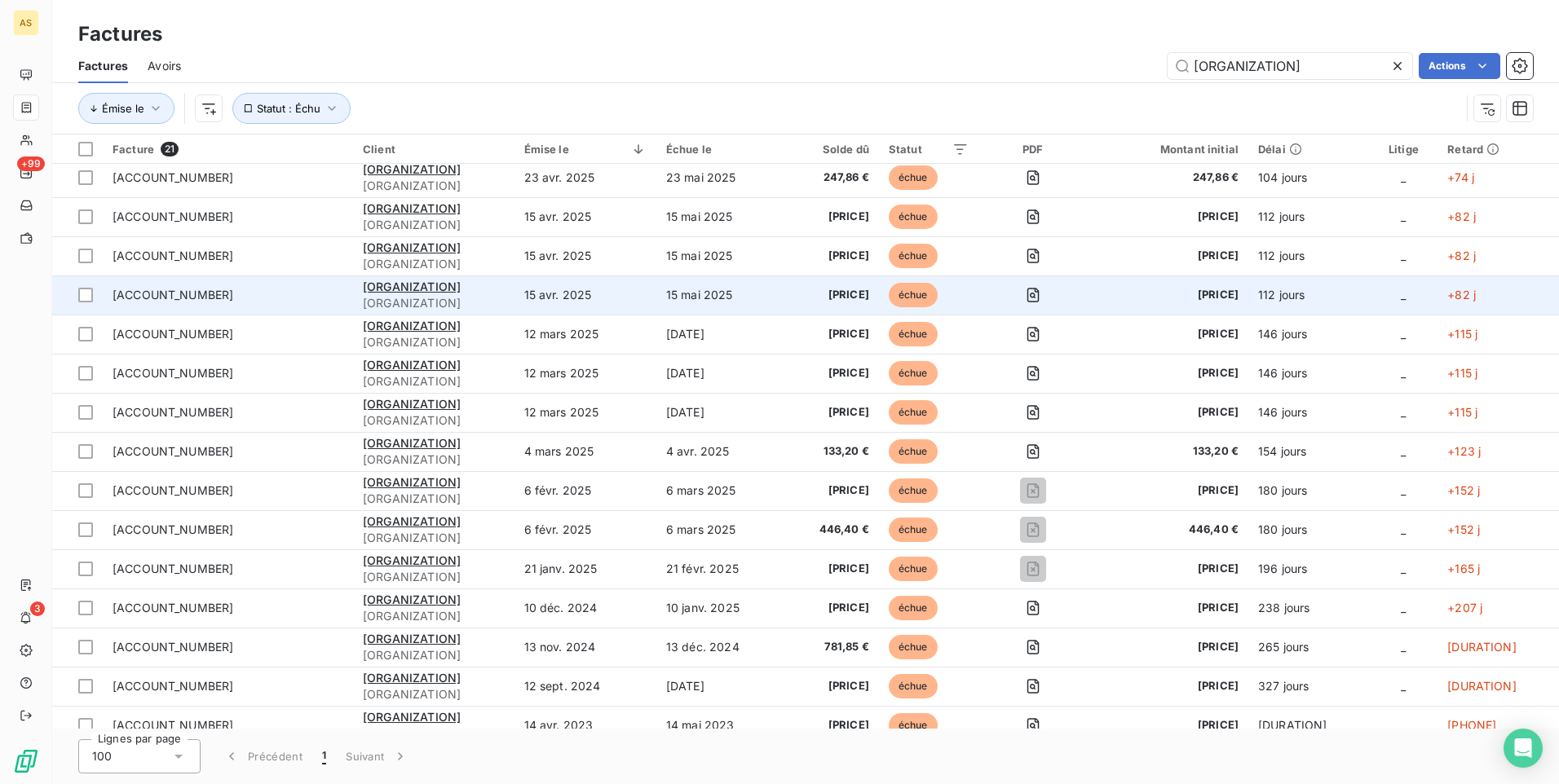 scroll, scrollTop: 244, scrollLeft: 0, axis: vertical 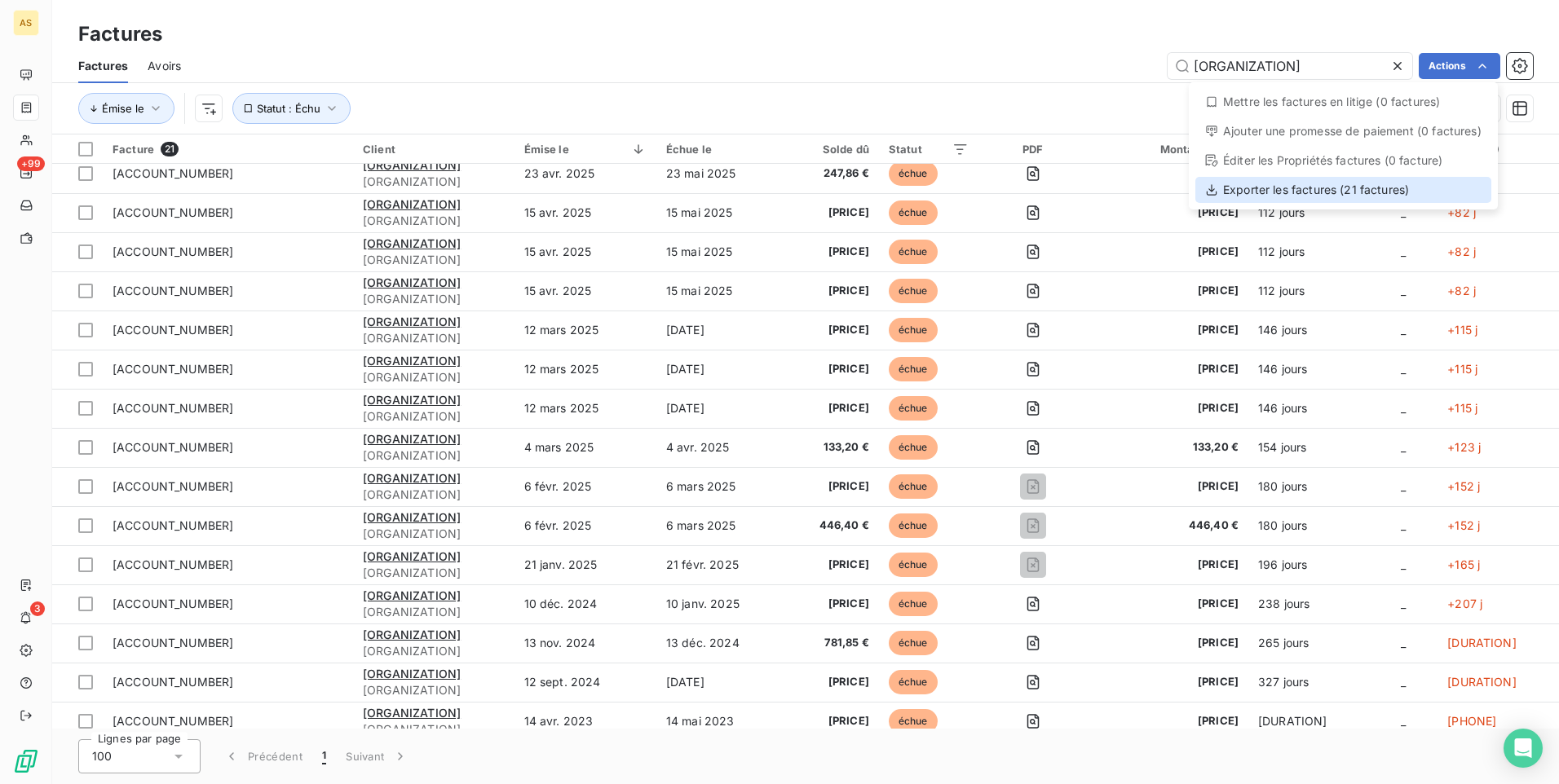 click on "Exporter les factures (21 factures)" at bounding box center [1343, 190] 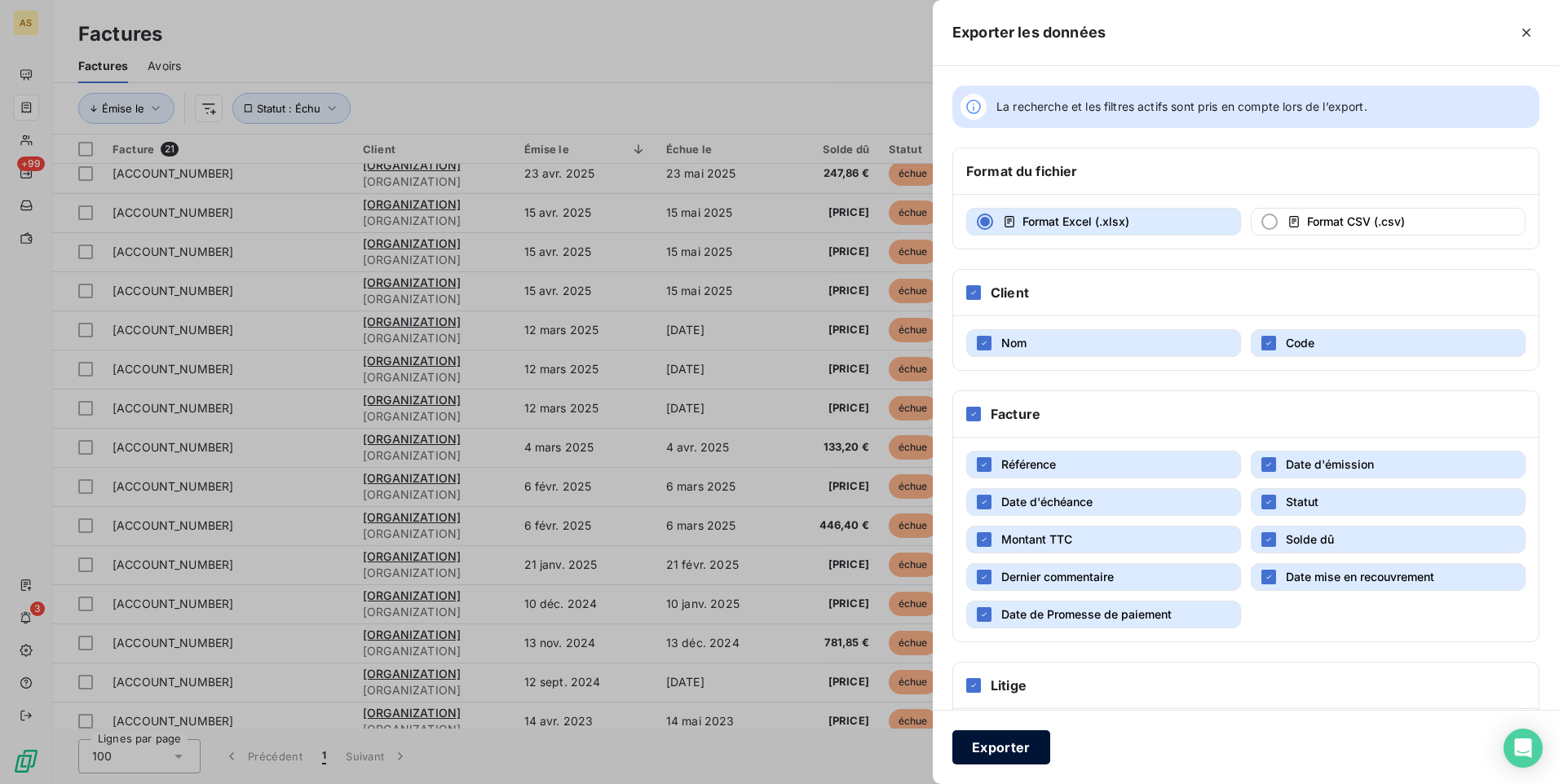 click on "Exporter" at bounding box center (1001, 747) 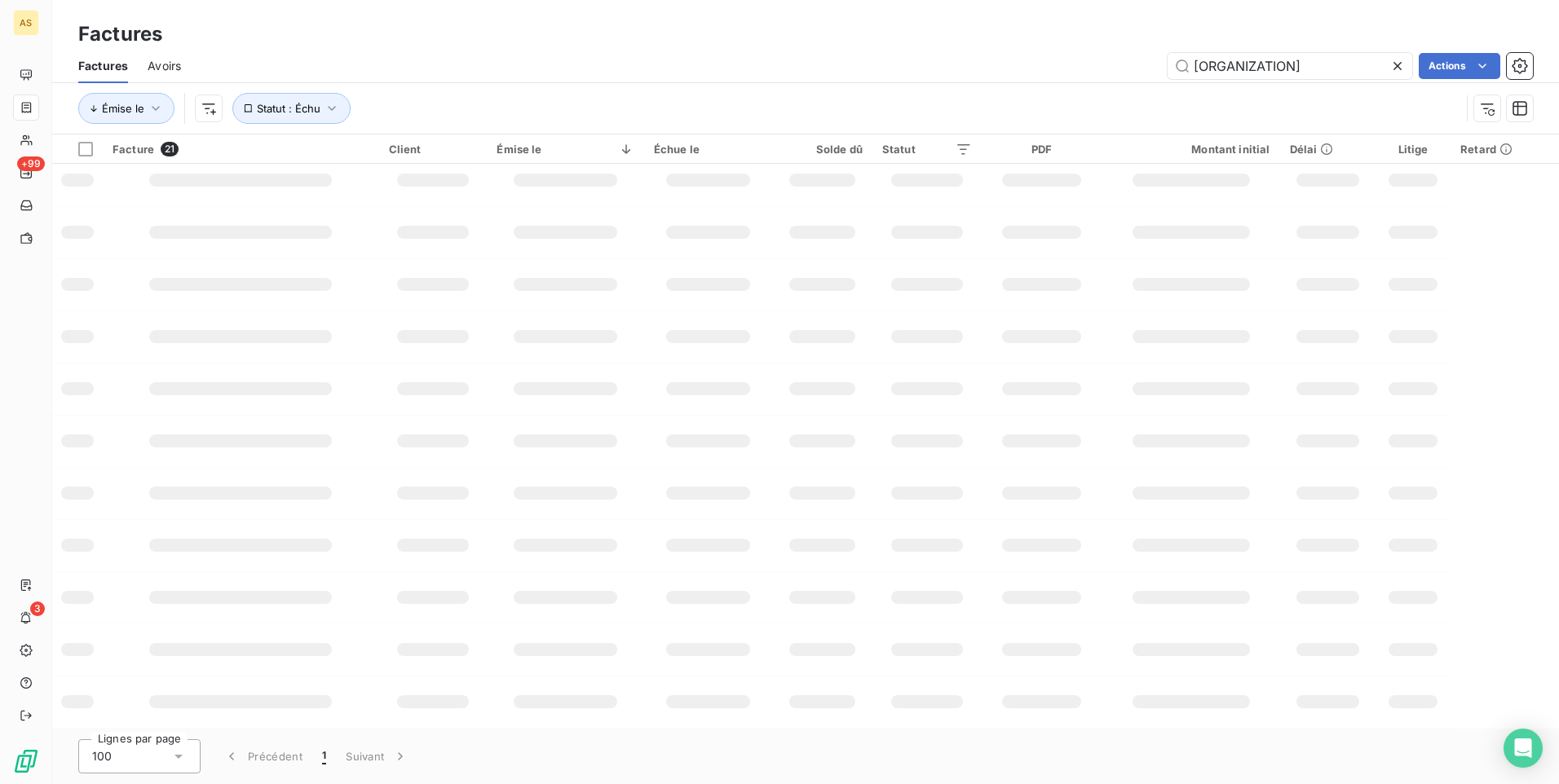 scroll, scrollTop: 218, scrollLeft: 0, axis: vertical 